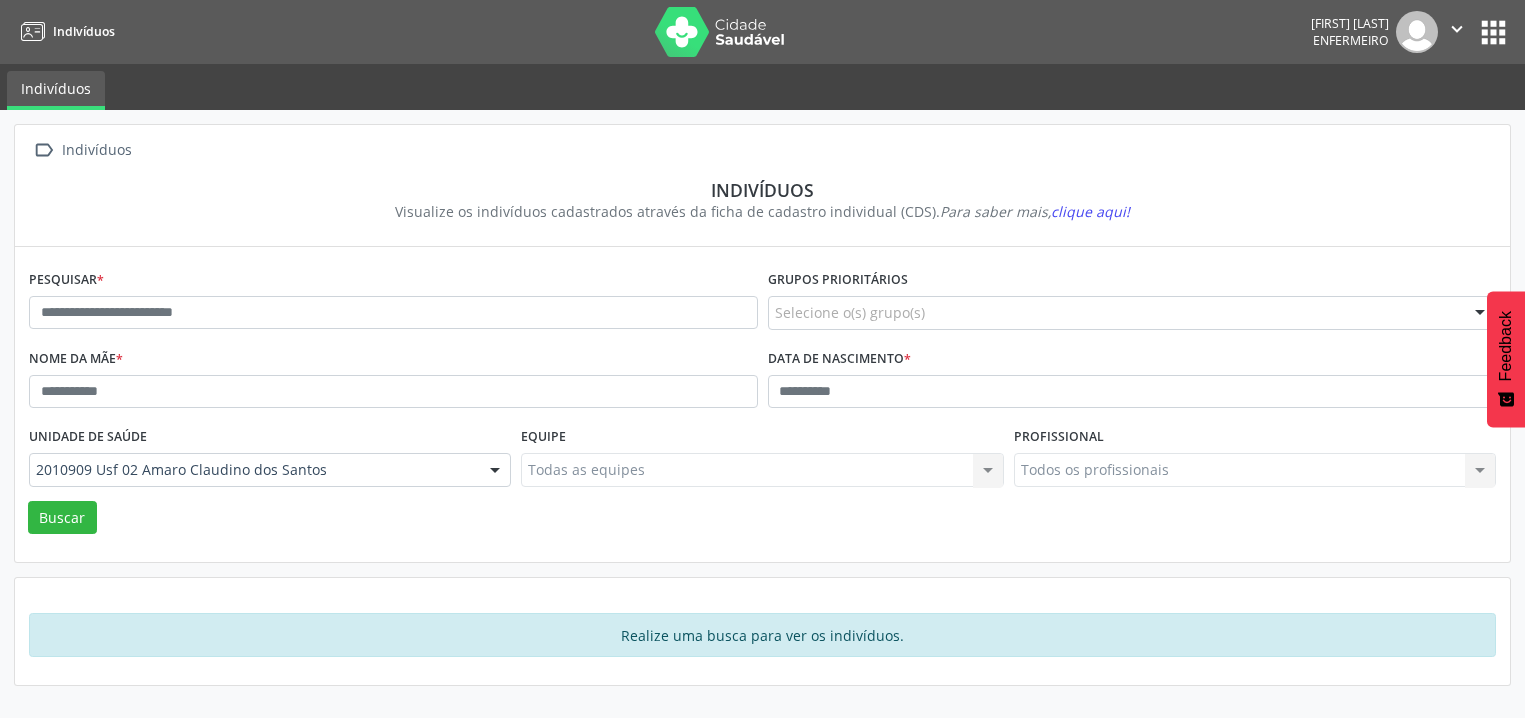 scroll, scrollTop: 0, scrollLeft: 0, axis: both 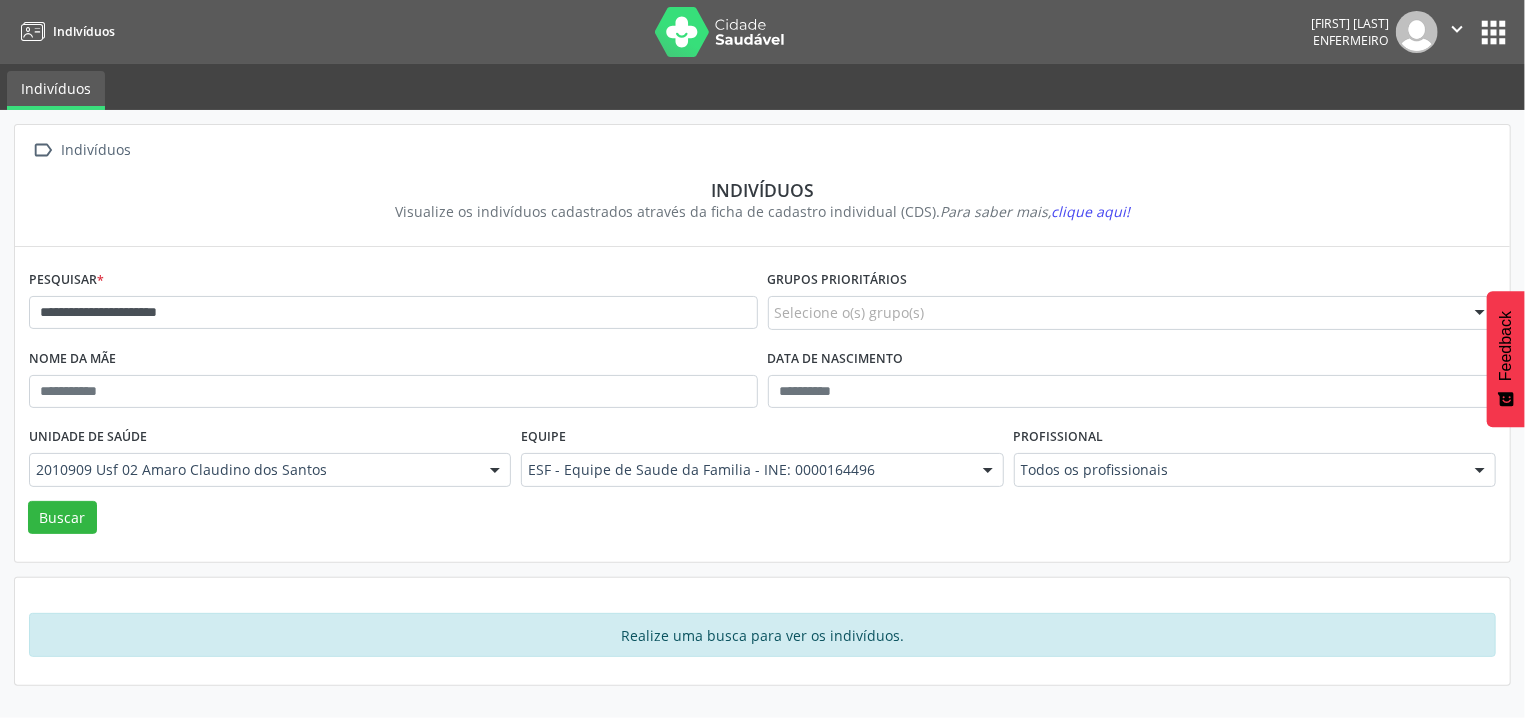 click on "Buscar" at bounding box center (62, 518) 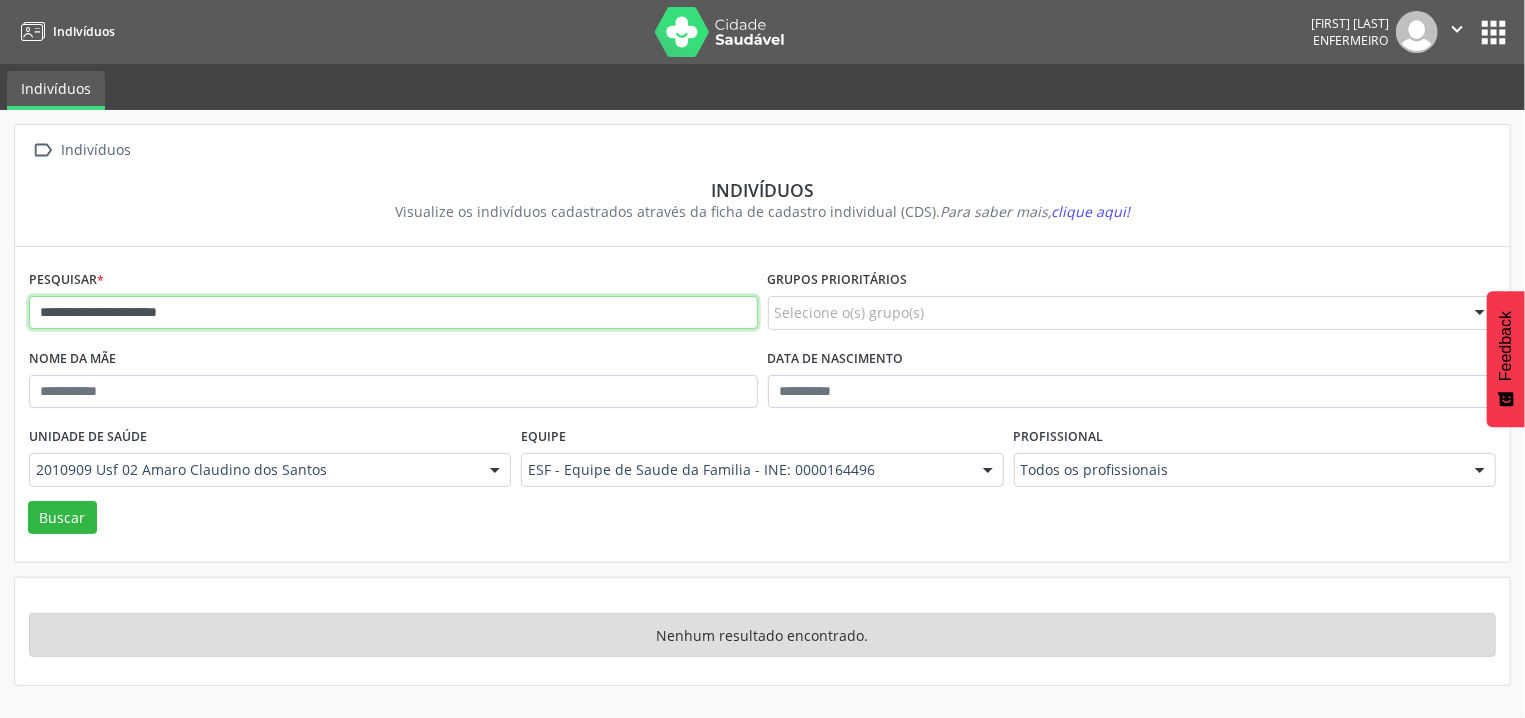 click on "**********" at bounding box center [393, 313] 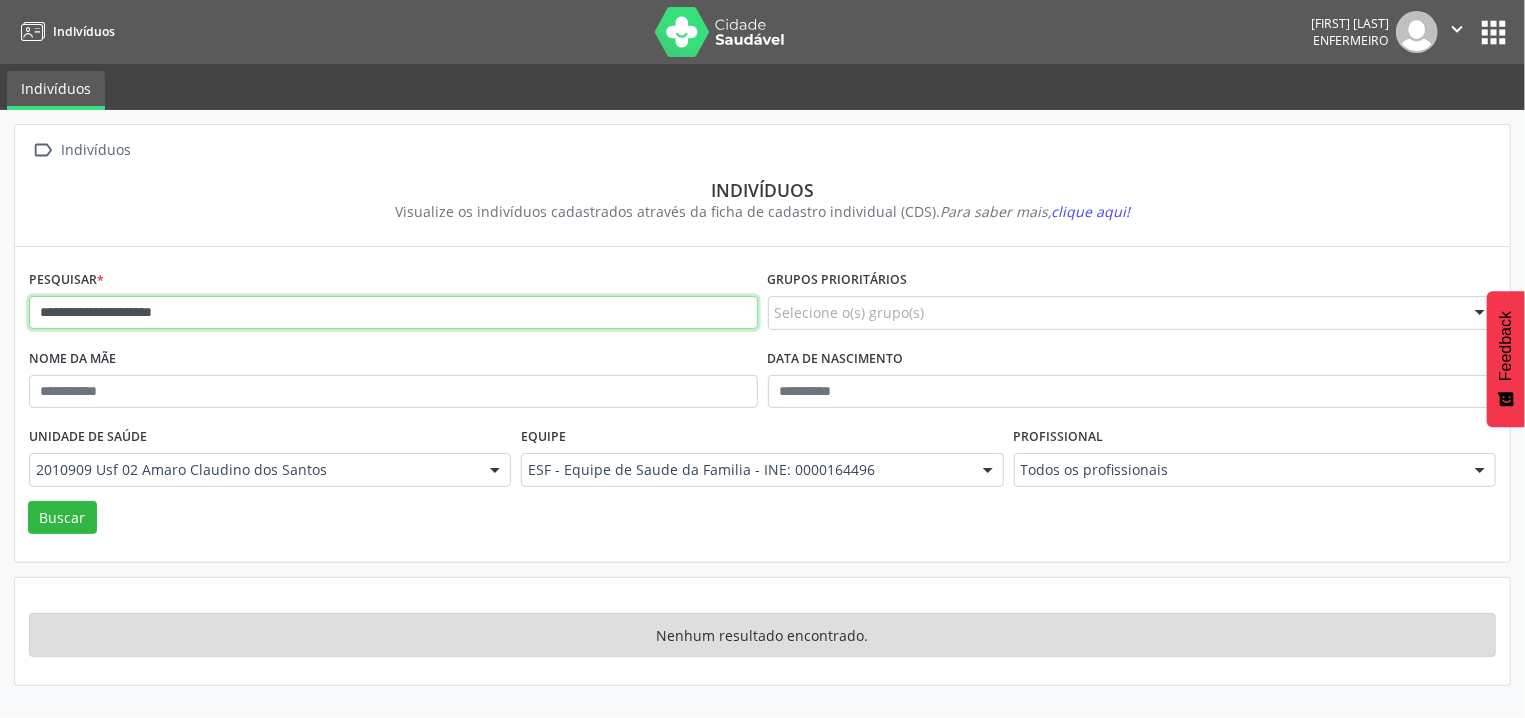 type on "**********" 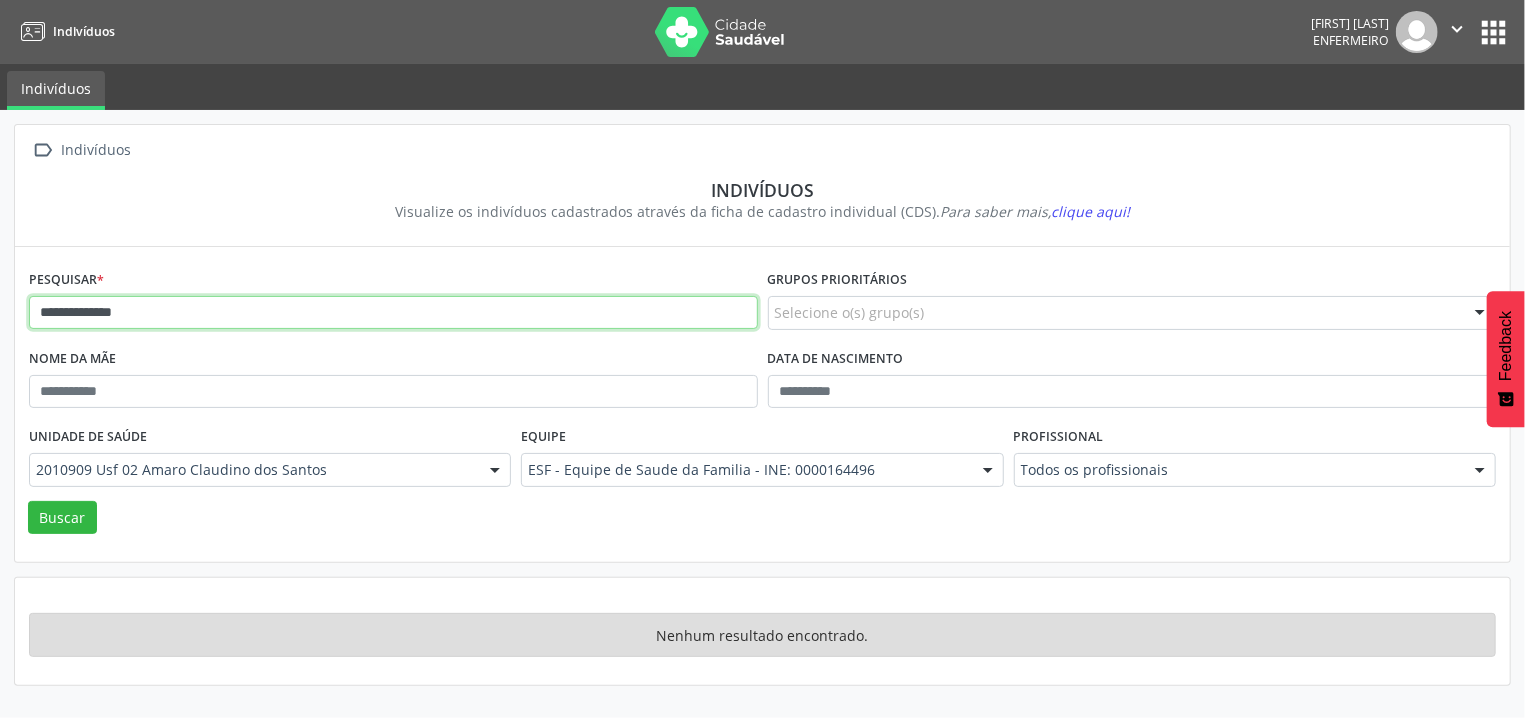 click on "Buscar" at bounding box center [62, 518] 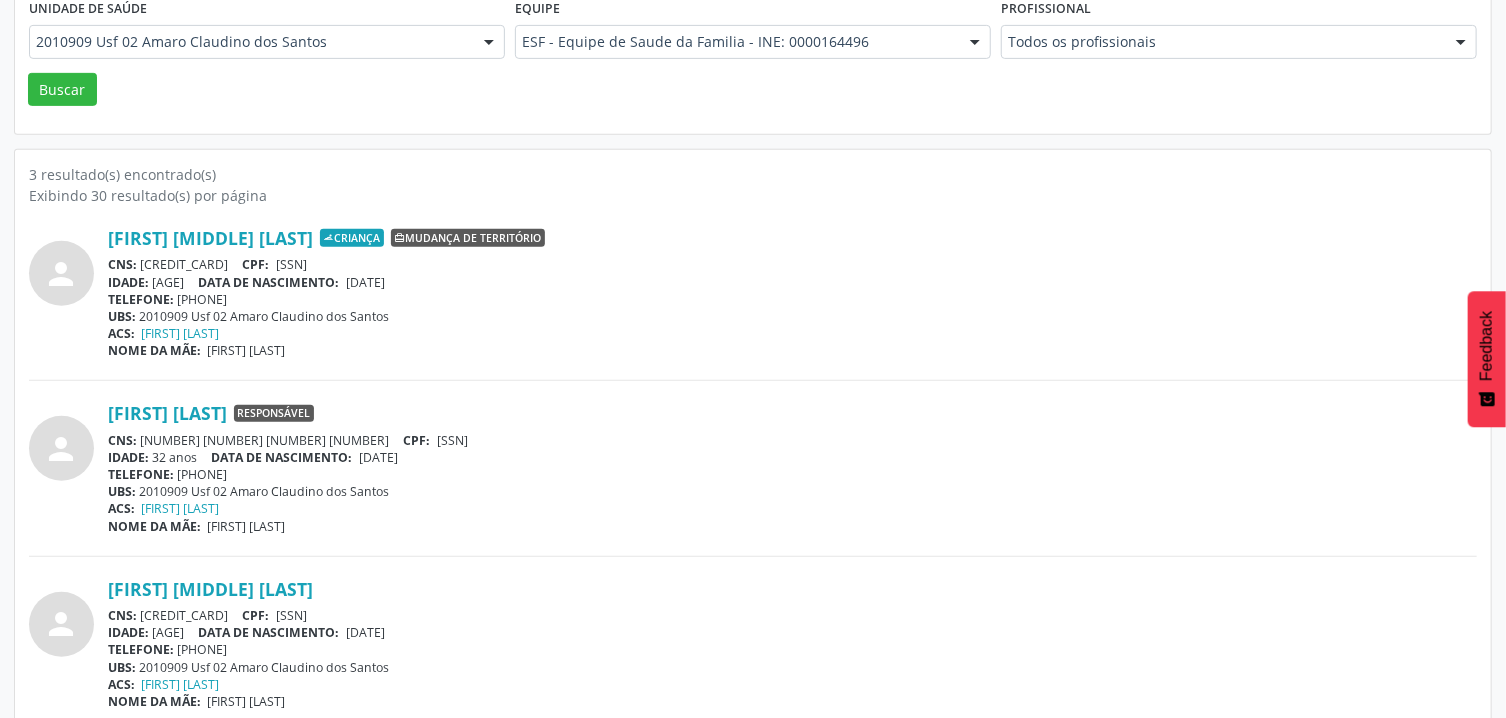 scroll, scrollTop: 450, scrollLeft: 0, axis: vertical 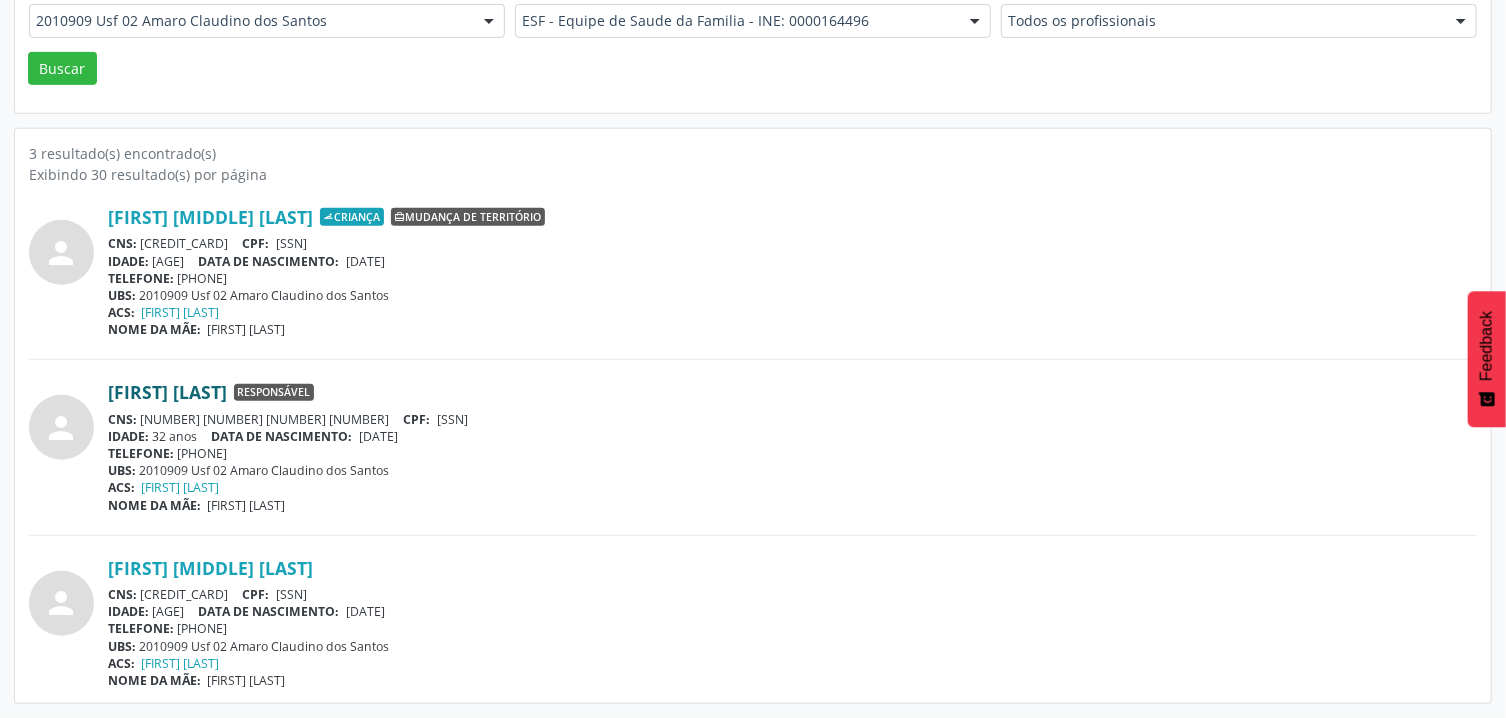 click on "[FIRST] [LAST]" at bounding box center (167, 392) 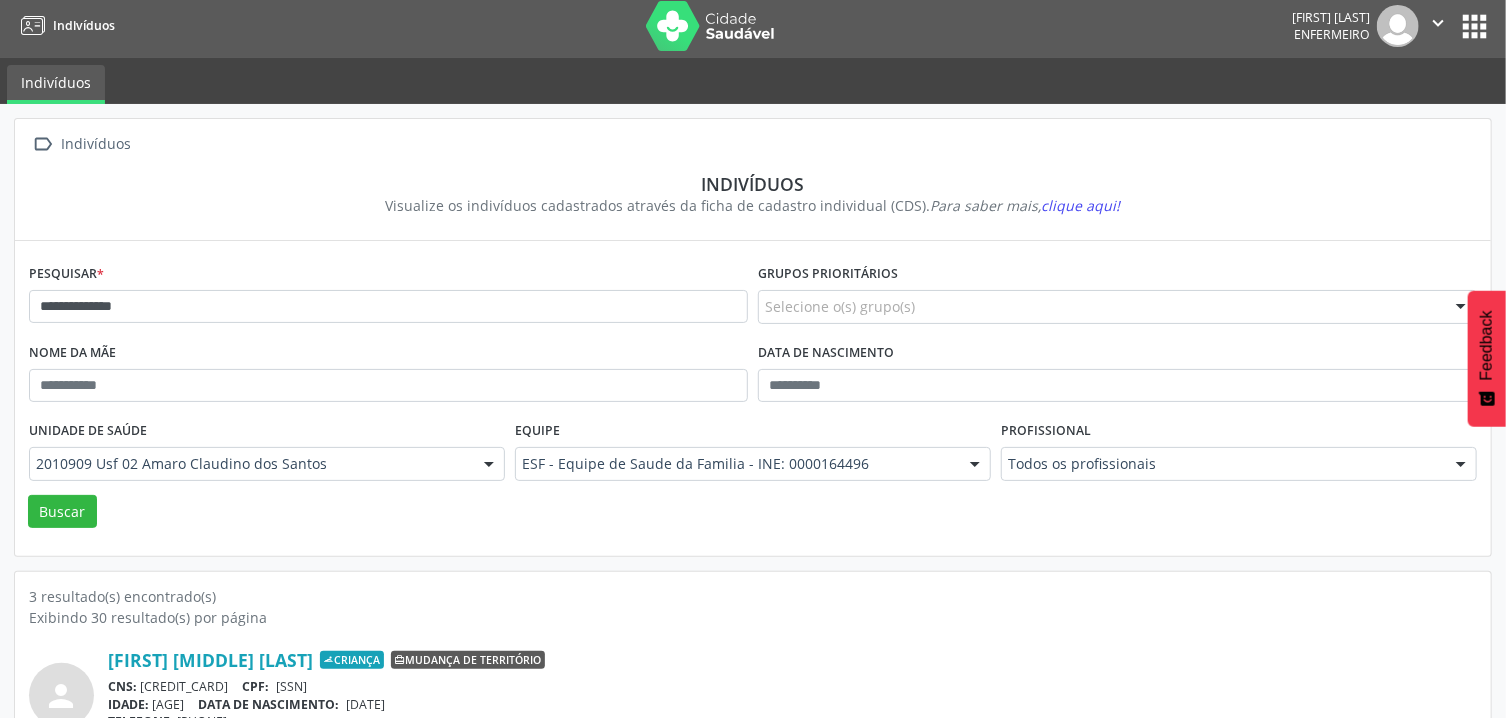 scroll, scrollTop: 0, scrollLeft: 0, axis: both 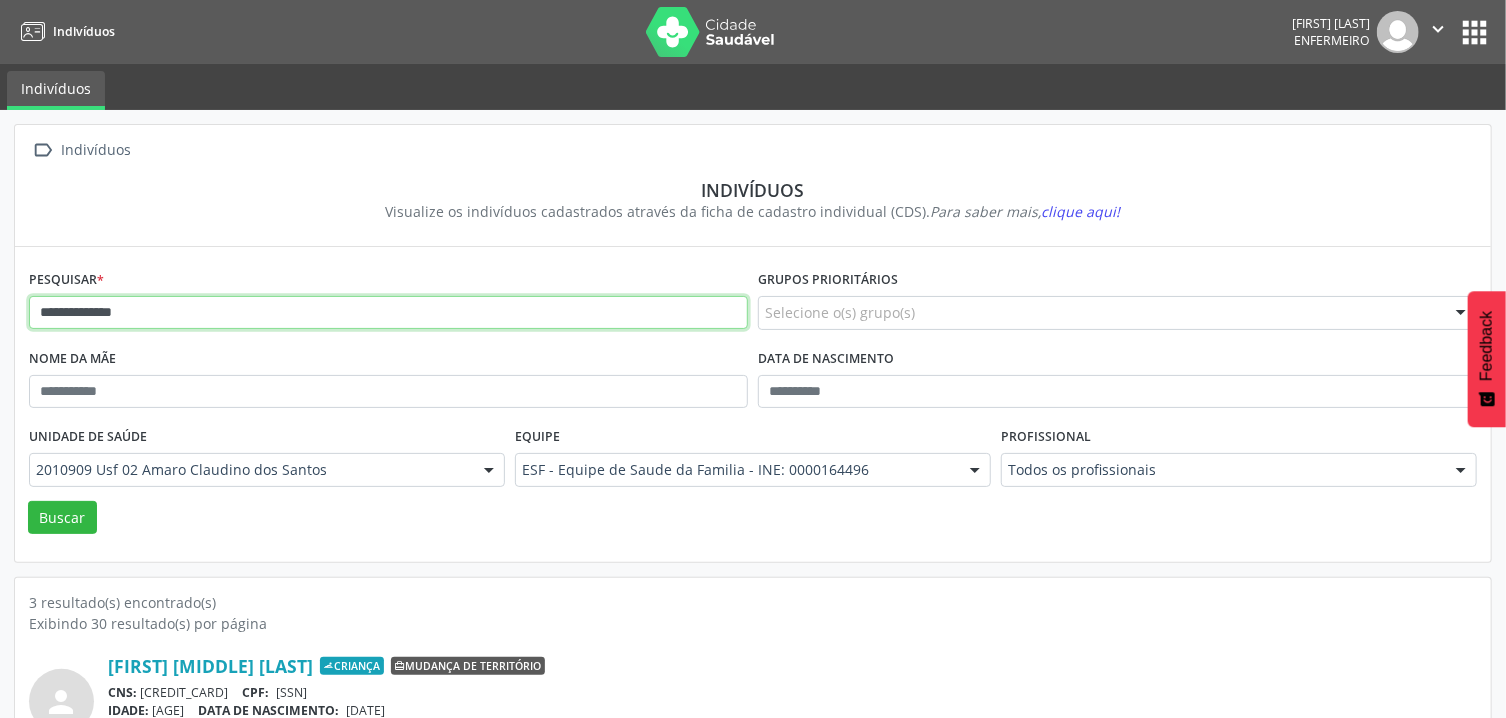 click on "**********" at bounding box center (388, 313) 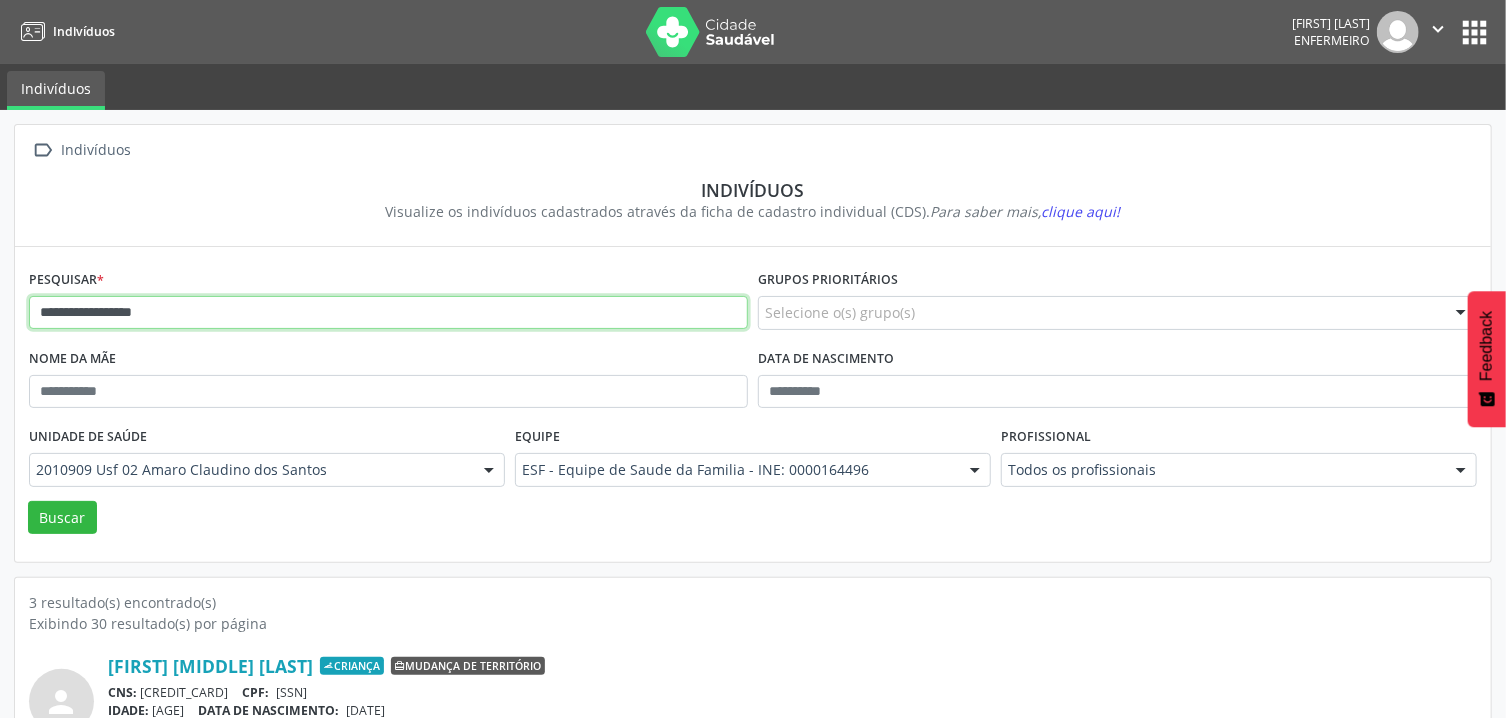 click on "Buscar" at bounding box center [62, 518] 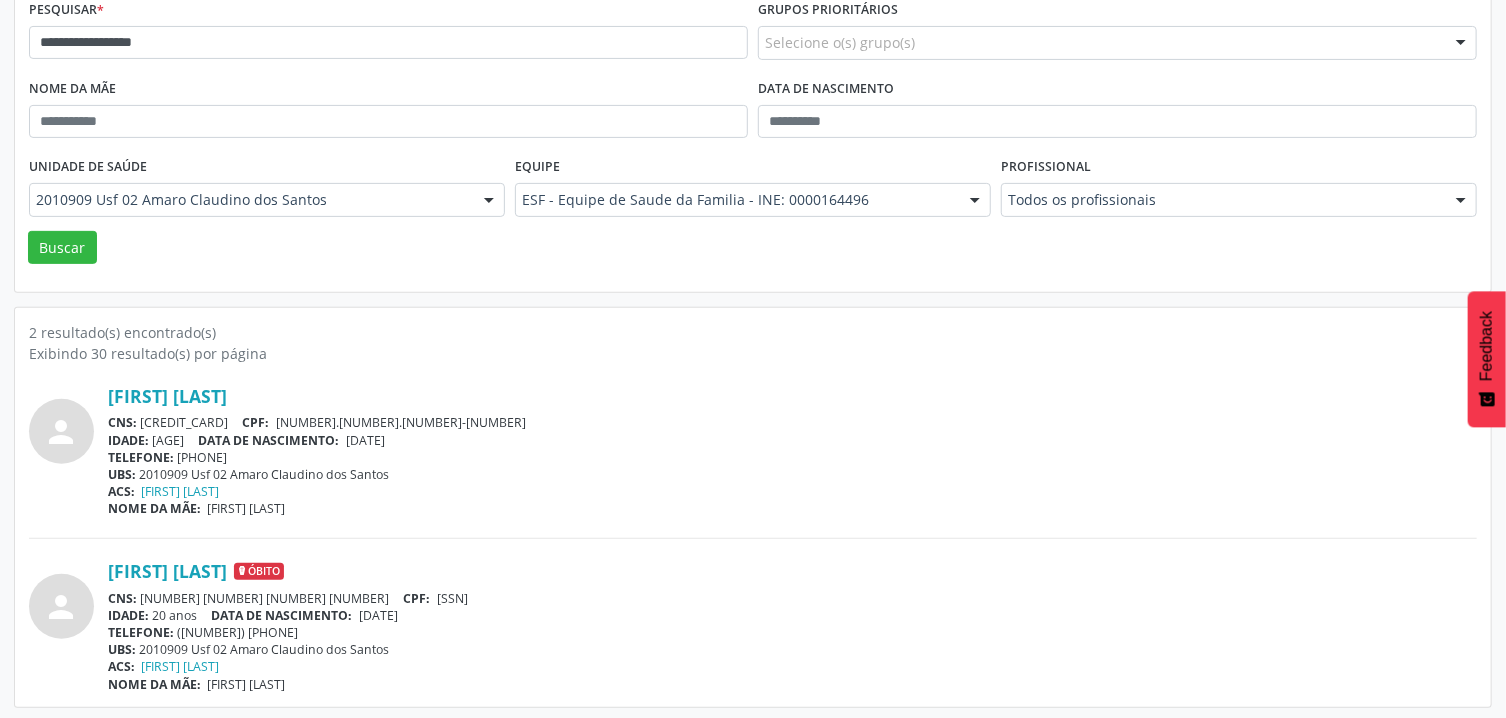 scroll, scrollTop: 274, scrollLeft: 0, axis: vertical 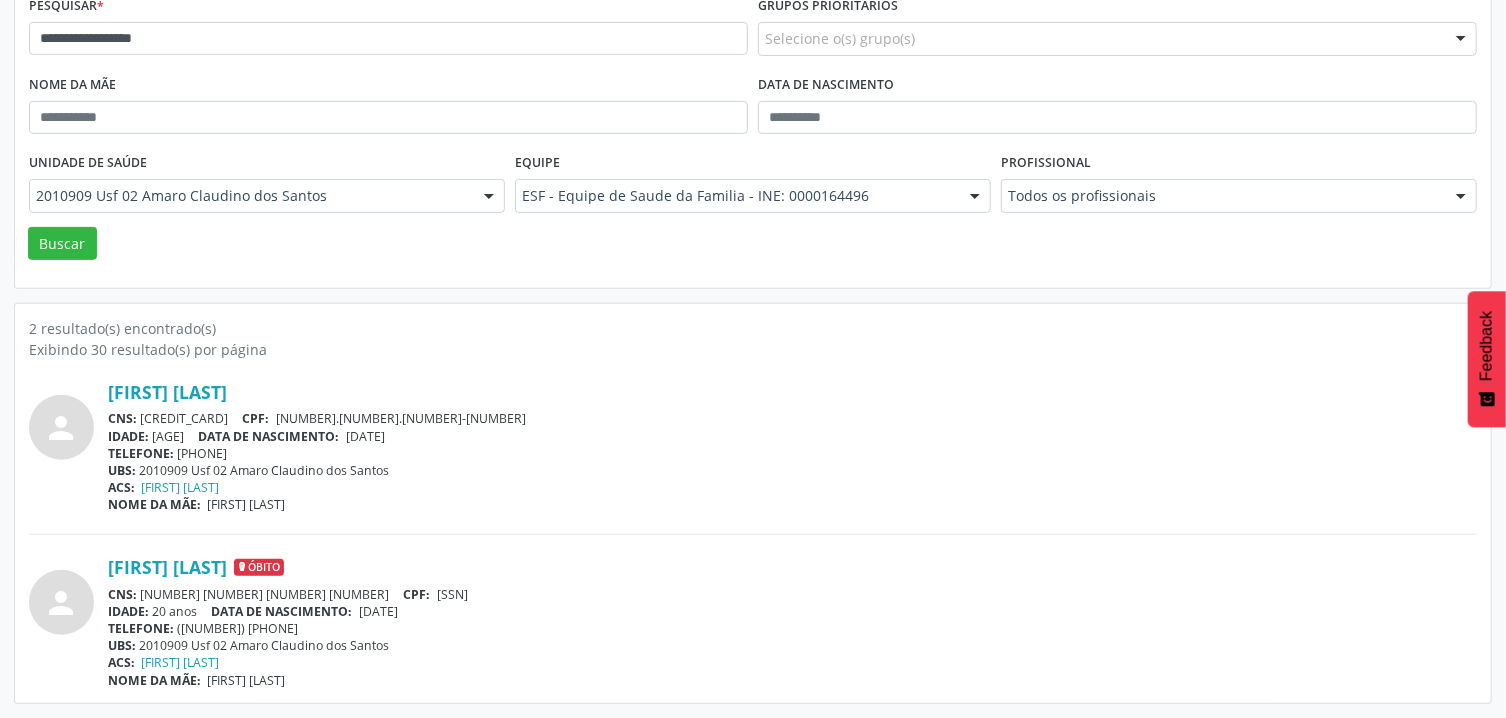 click on "CNS:
[NUMBER] [NUMBER] [NUMBER] [NUMBER]
CPF:    [NUMBER].[NUMBER].[NUMBER]-[NUMBER]" at bounding box center [792, 418] 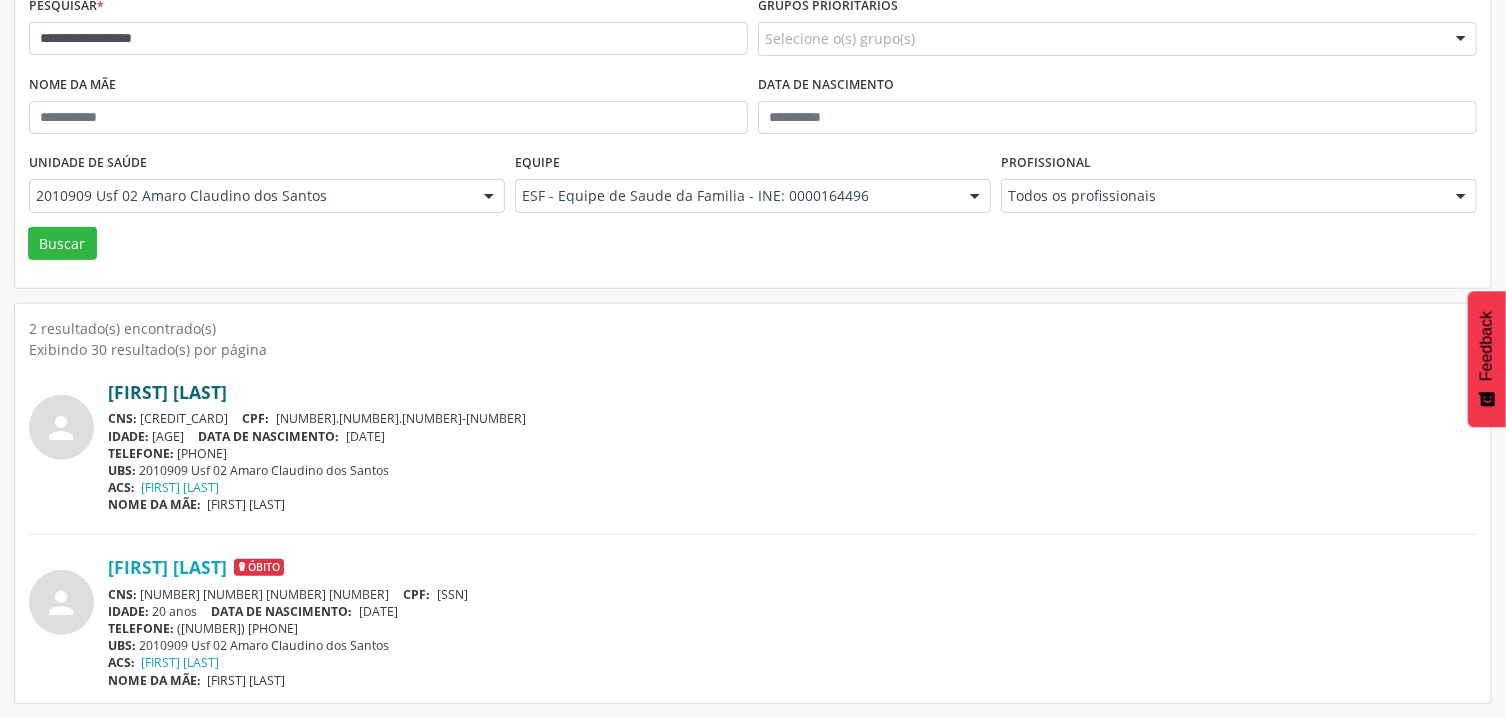 click on "[FIRST] [LAST]" at bounding box center [167, 392] 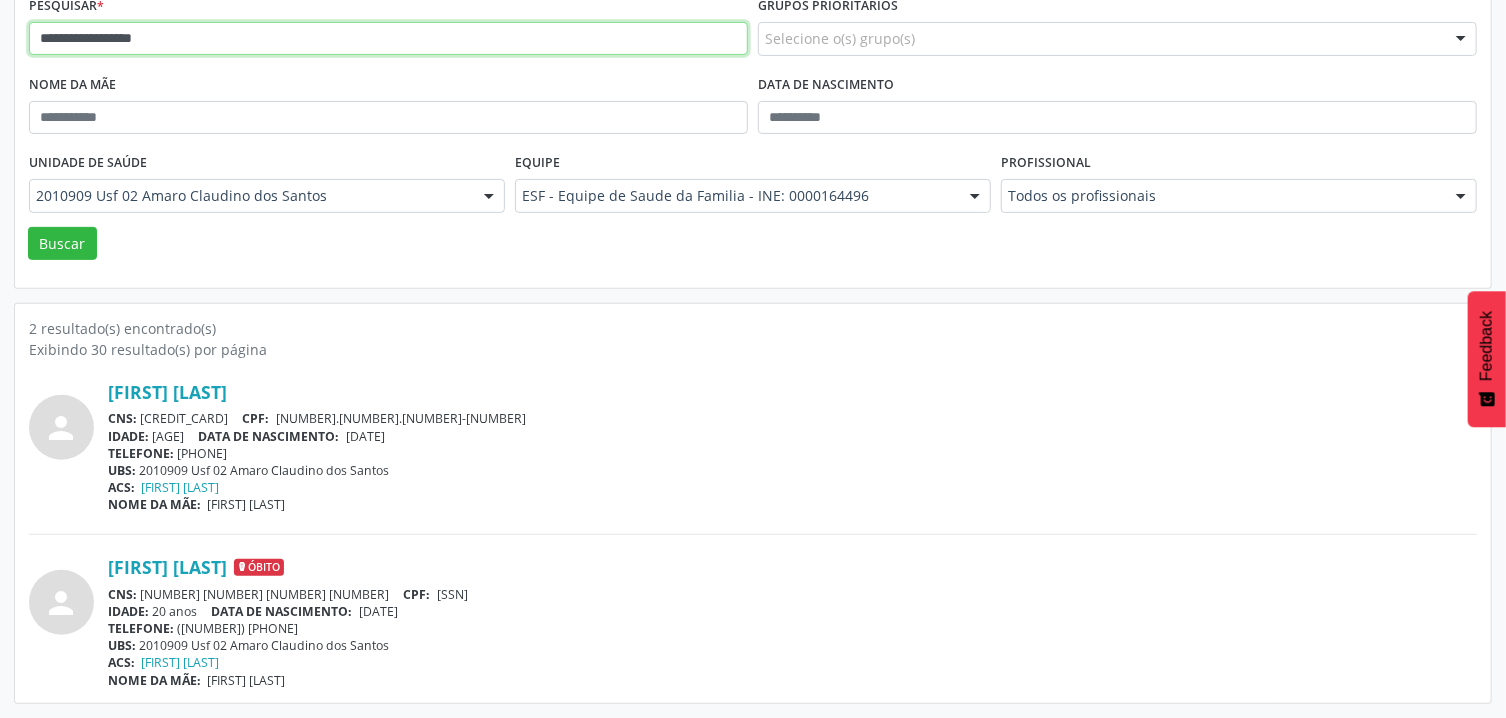 click on "**********" at bounding box center [388, 39] 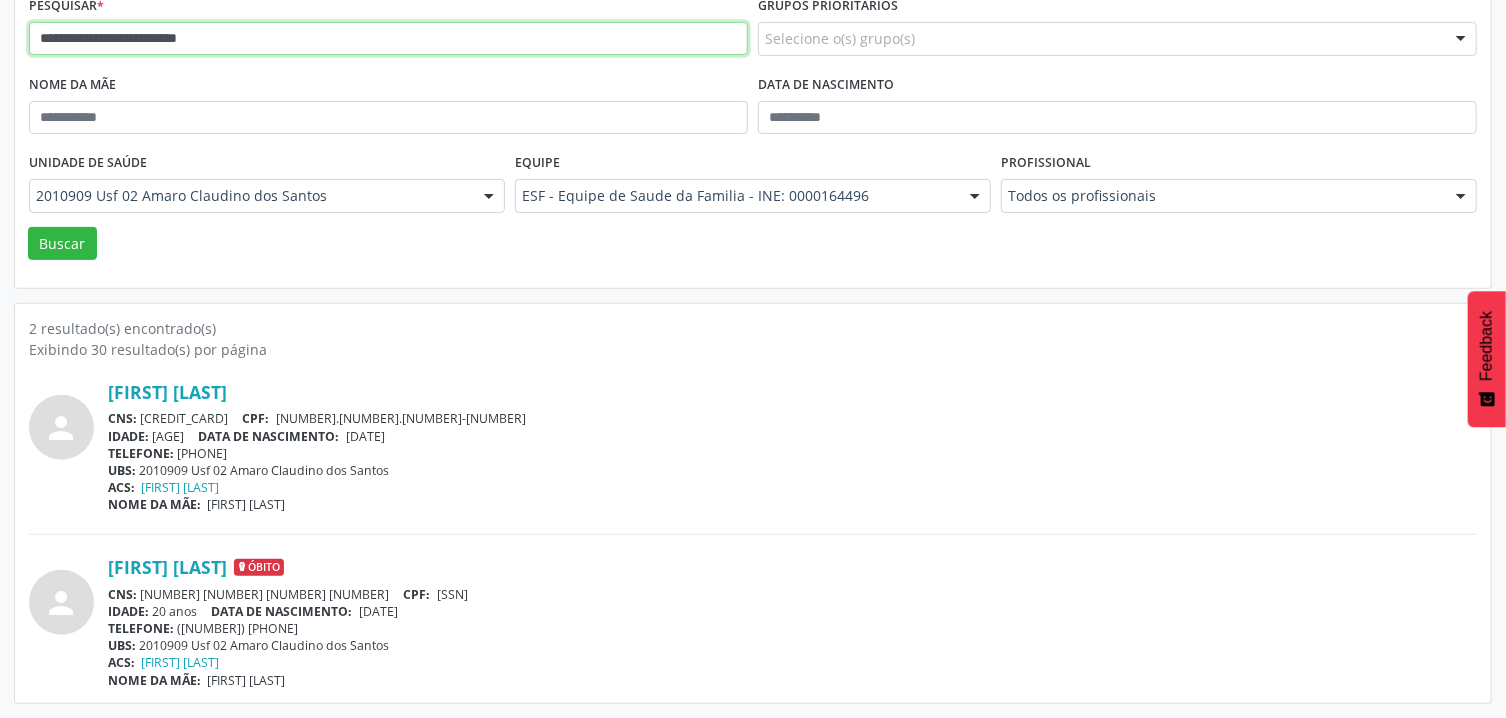 type on "**********" 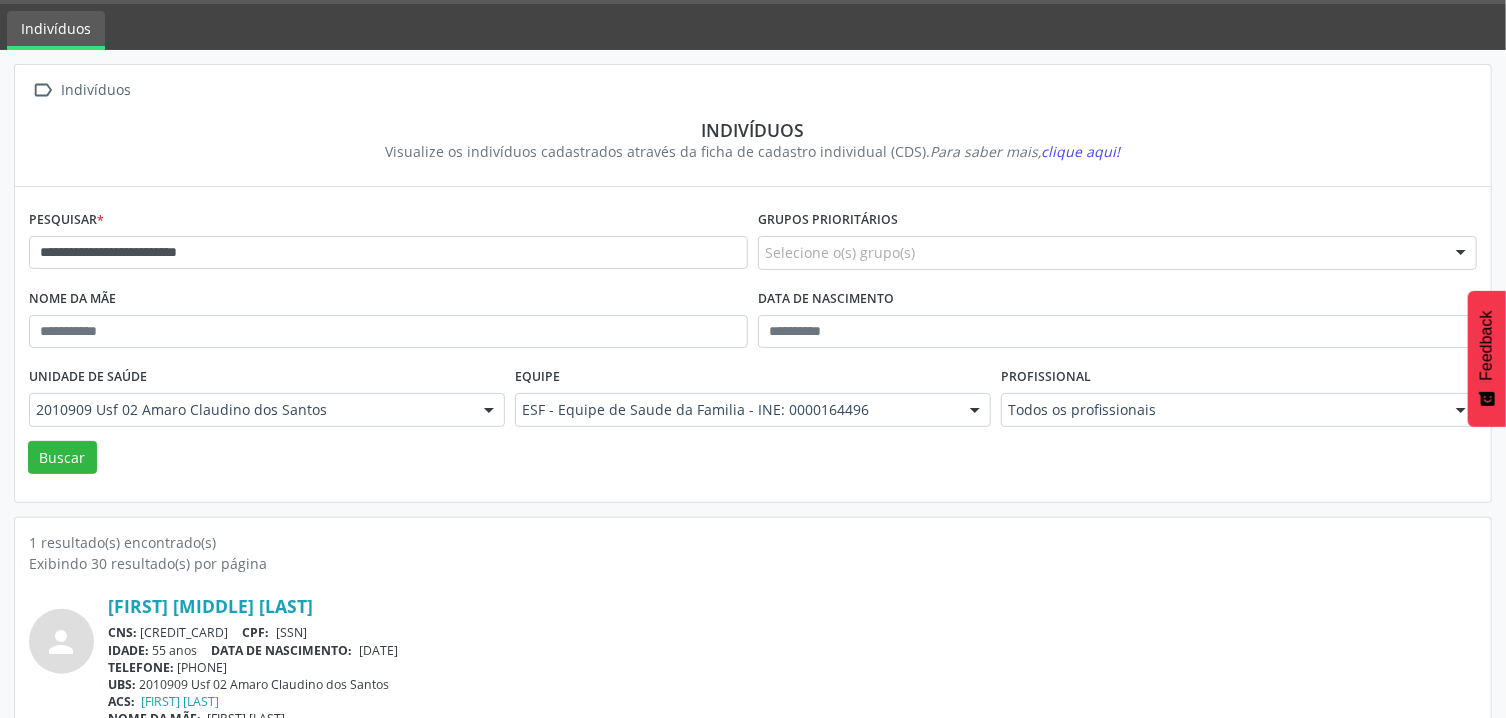 scroll, scrollTop: 98, scrollLeft: 0, axis: vertical 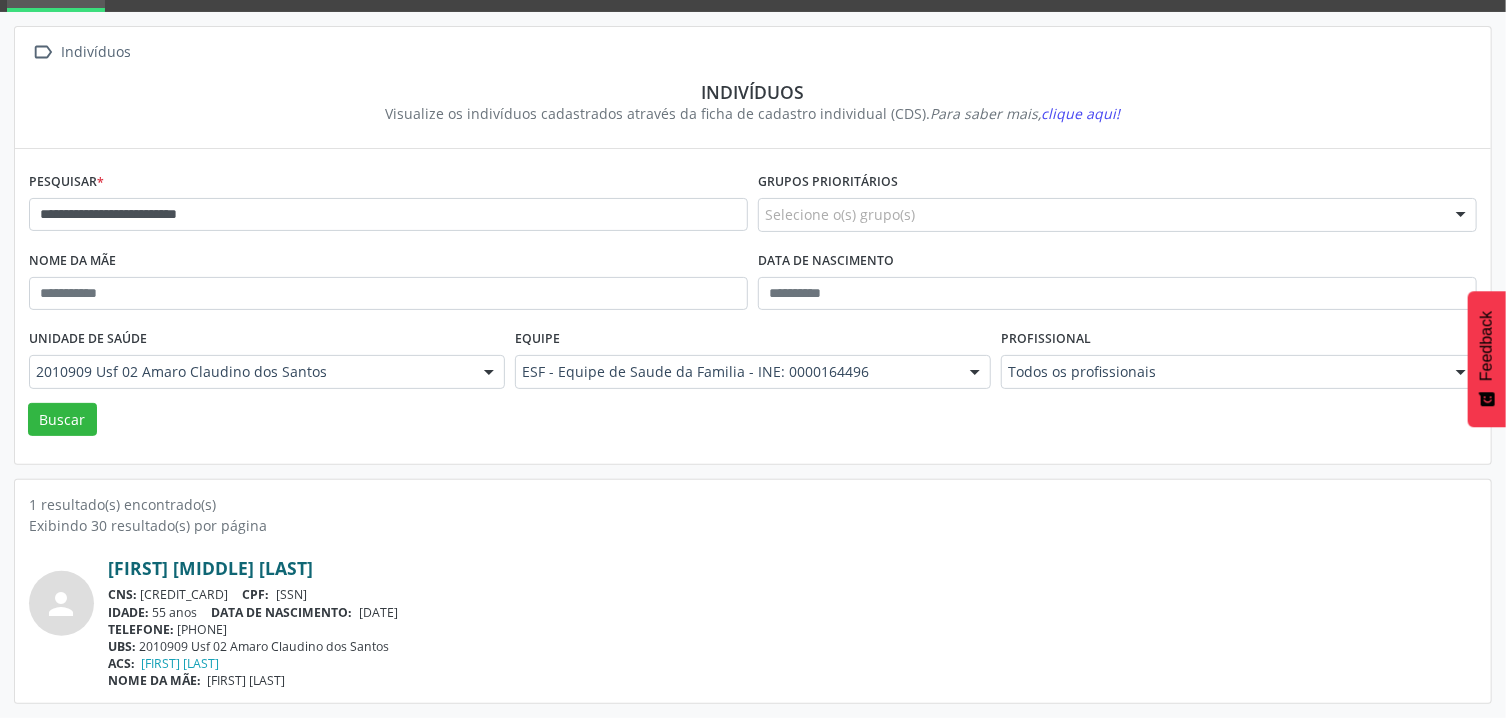 click on "[FIRST] [MIDDLE] [LAST]" at bounding box center (210, 568) 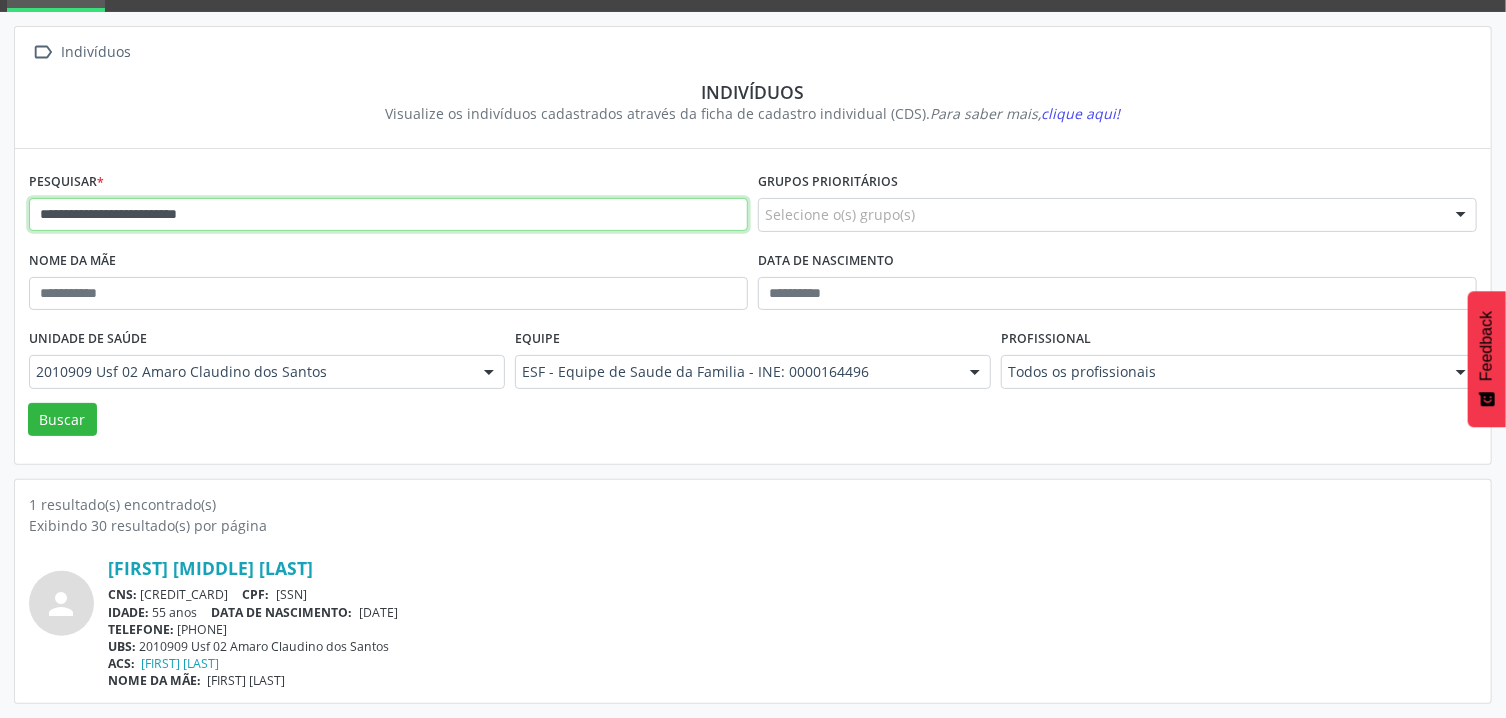click on "**********" at bounding box center [388, 215] 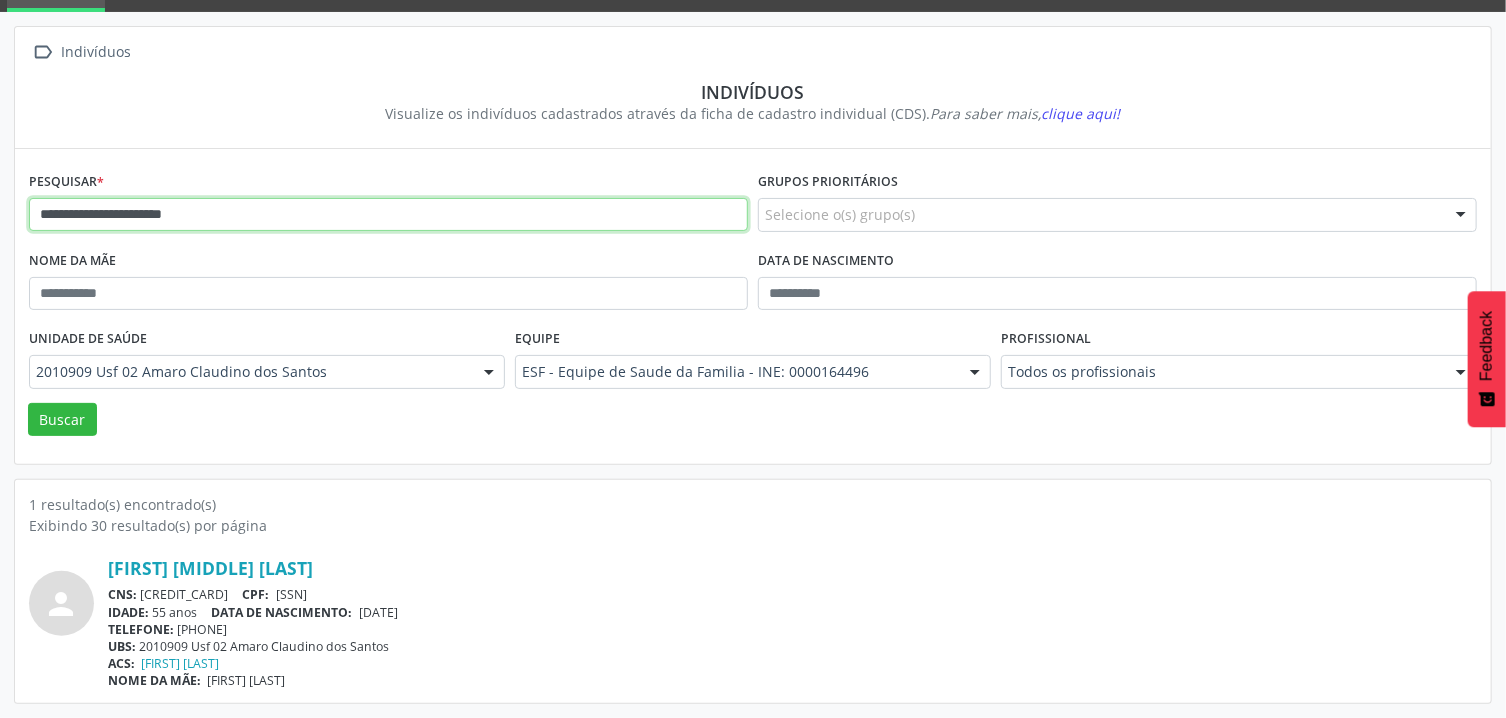 click on "Buscar" at bounding box center (62, 420) 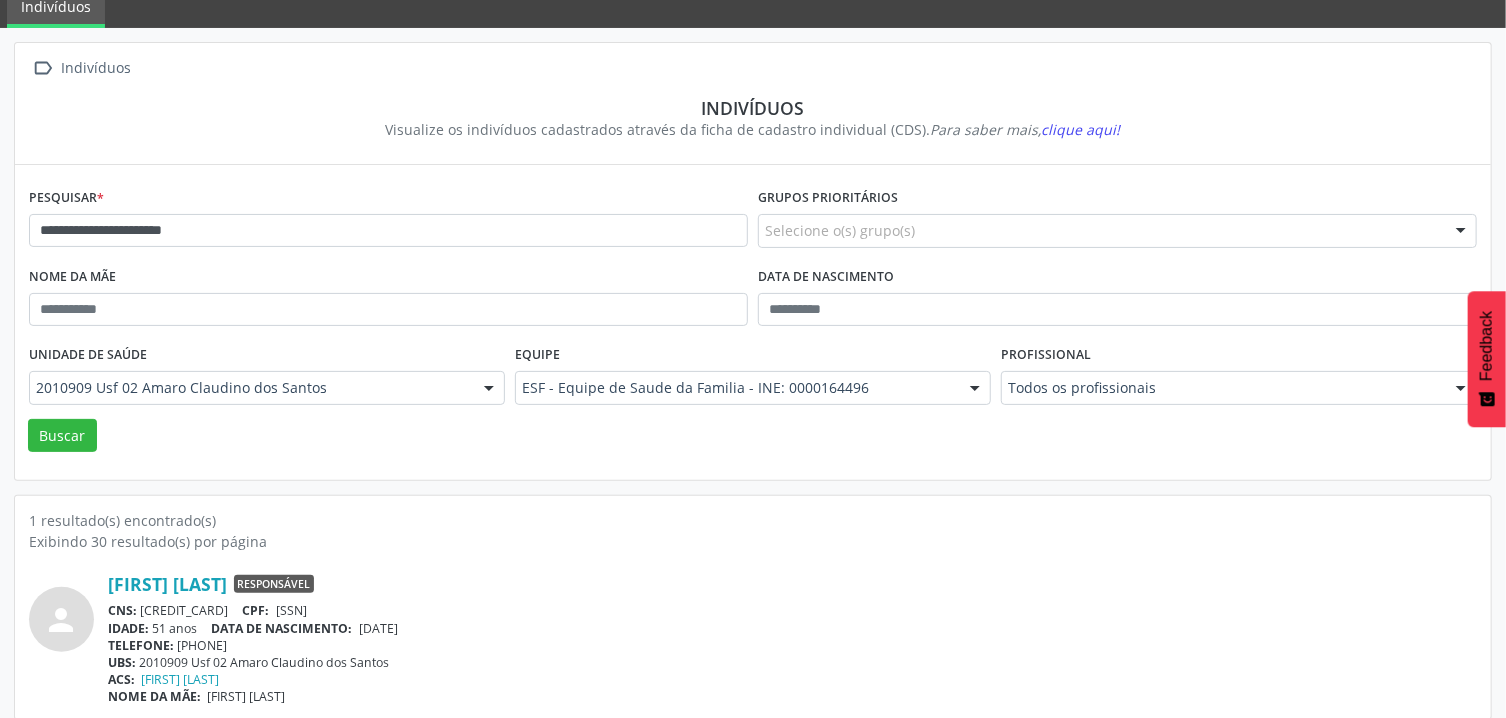 scroll, scrollTop: 98, scrollLeft: 0, axis: vertical 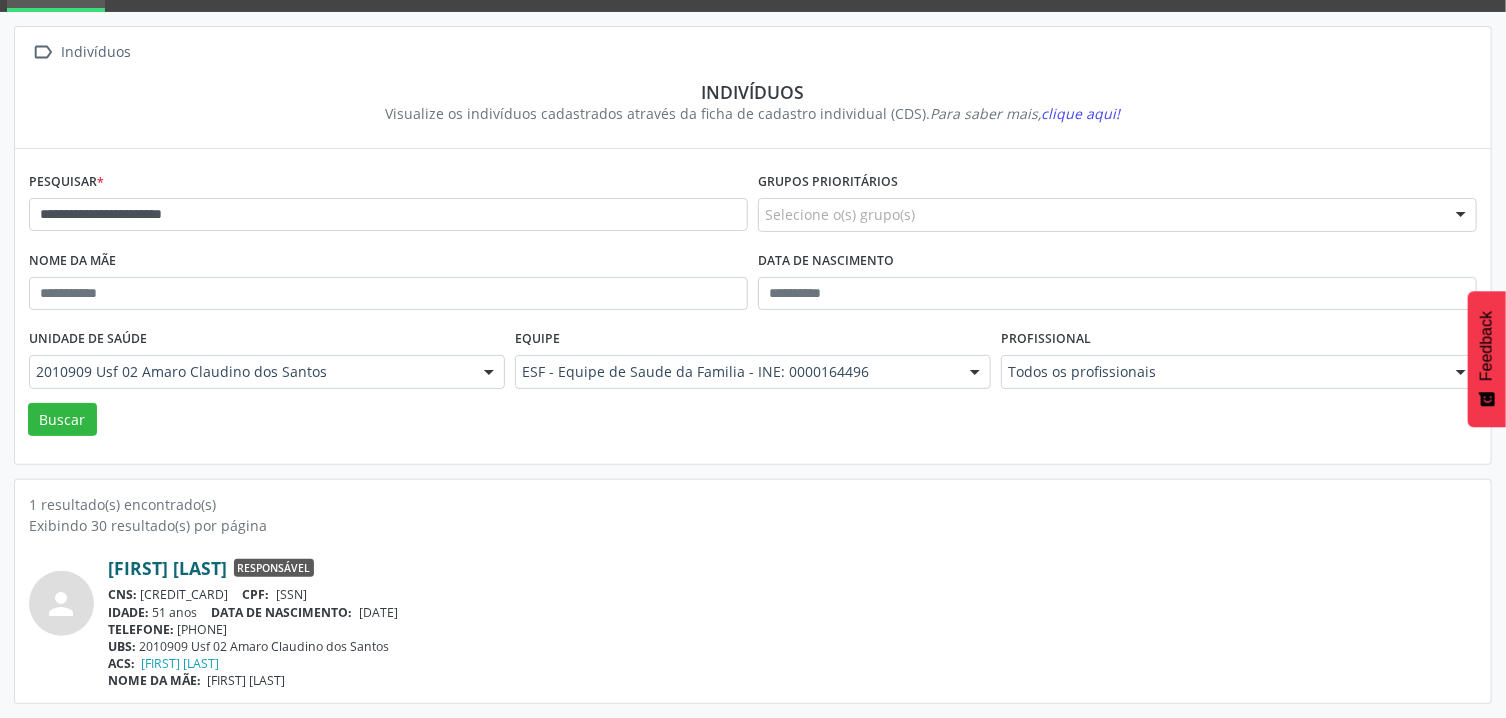 click on "[FIRST] [LAST]" at bounding box center (167, 568) 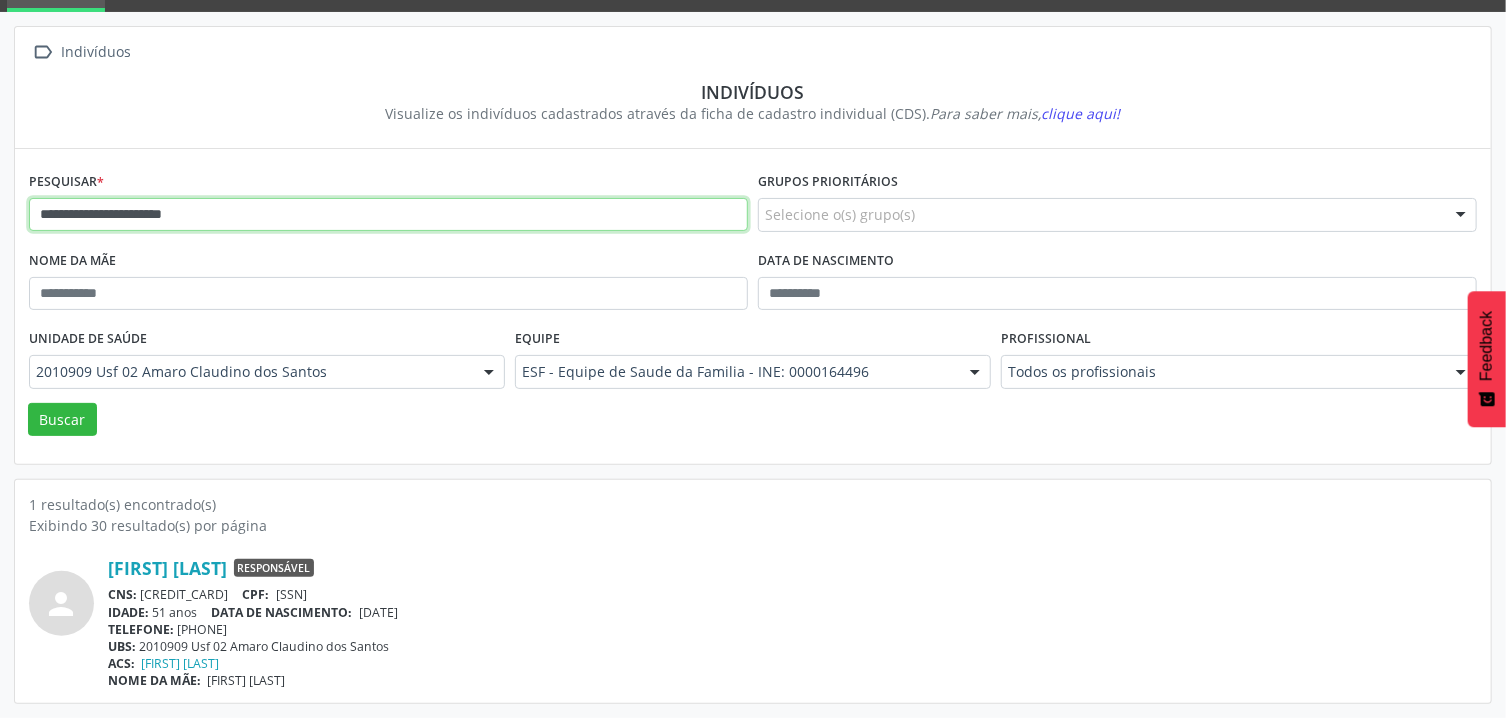click on "**********" at bounding box center [388, 215] 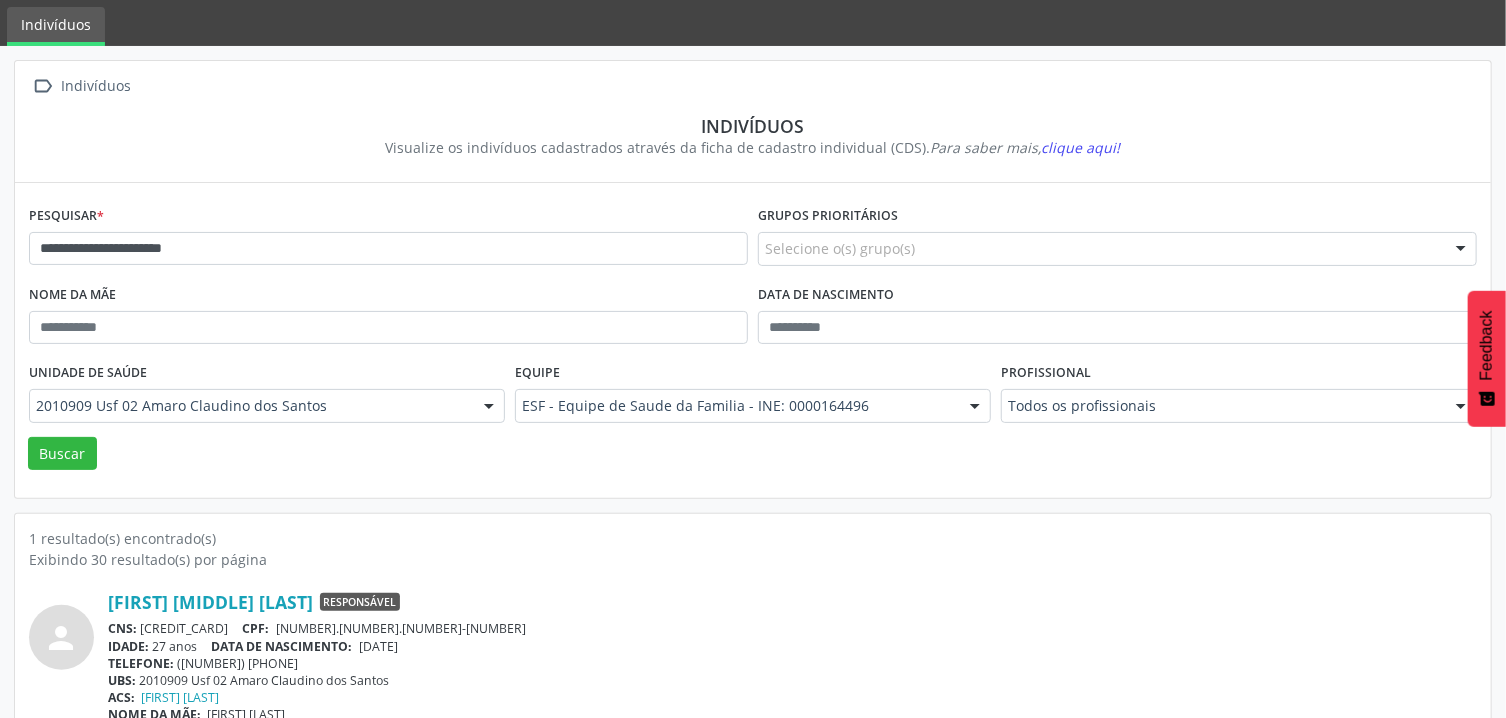 scroll, scrollTop: 98, scrollLeft: 0, axis: vertical 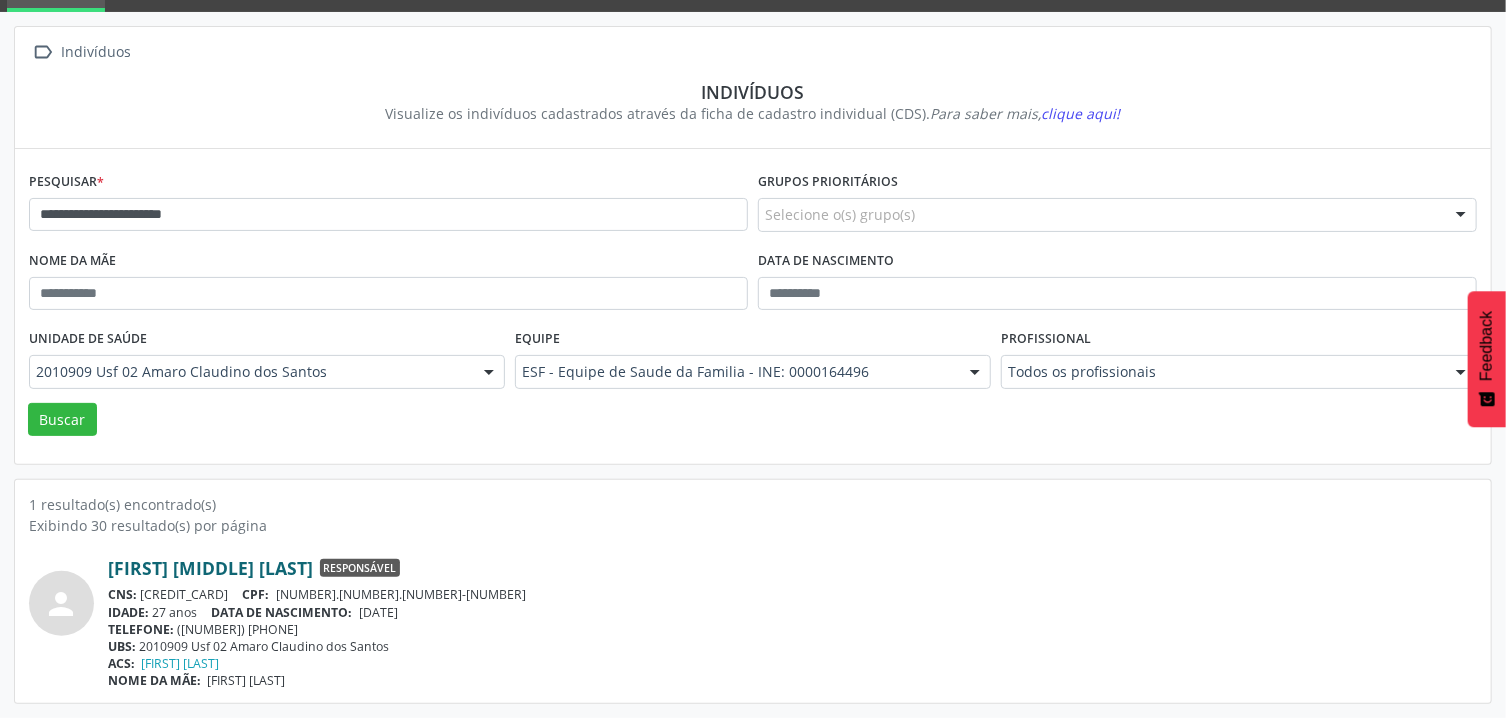 click on "[FIRST] [MIDDLE] [LAST]" at bounding box center [210, 568] 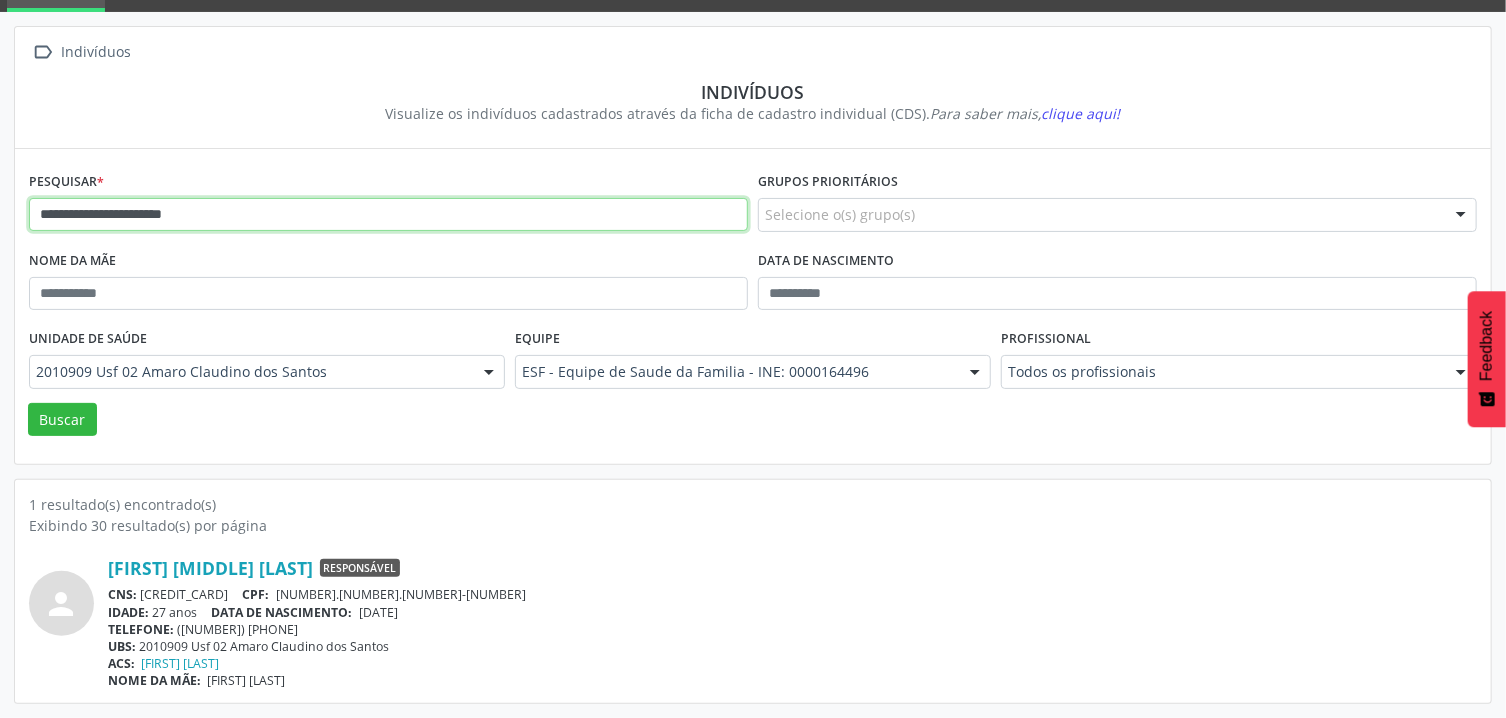 click on "**********" at bounding box center (388, 215) 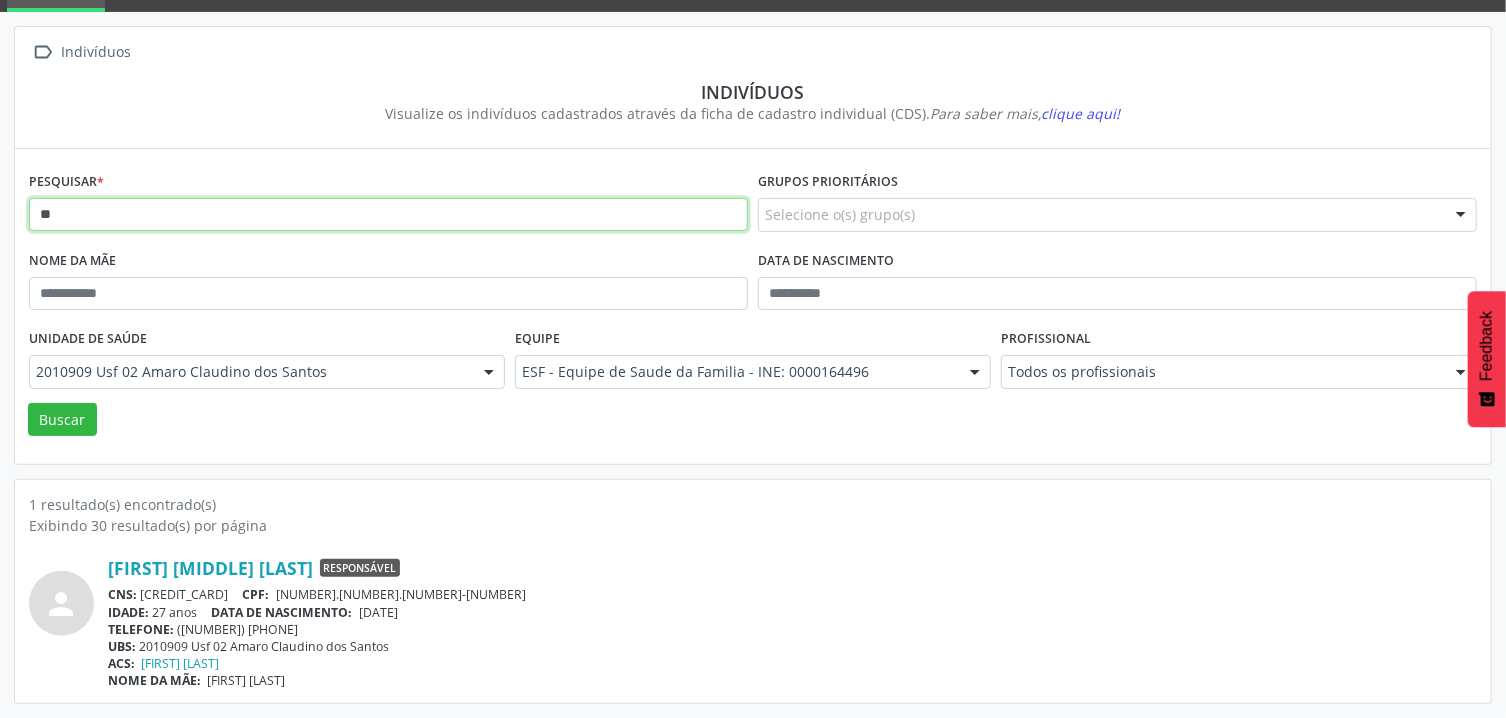 type on "*" 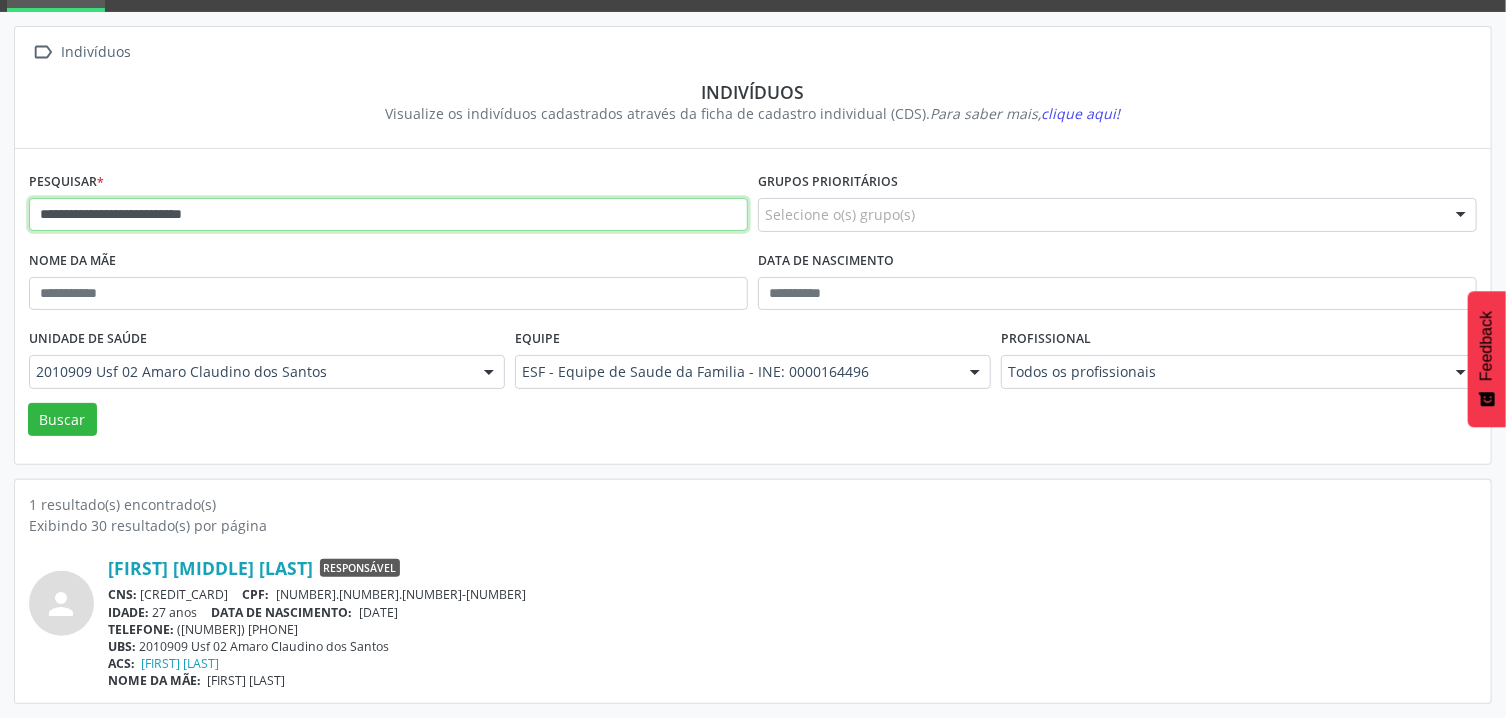 click on "Buscar" at bounding box center (62, 420) 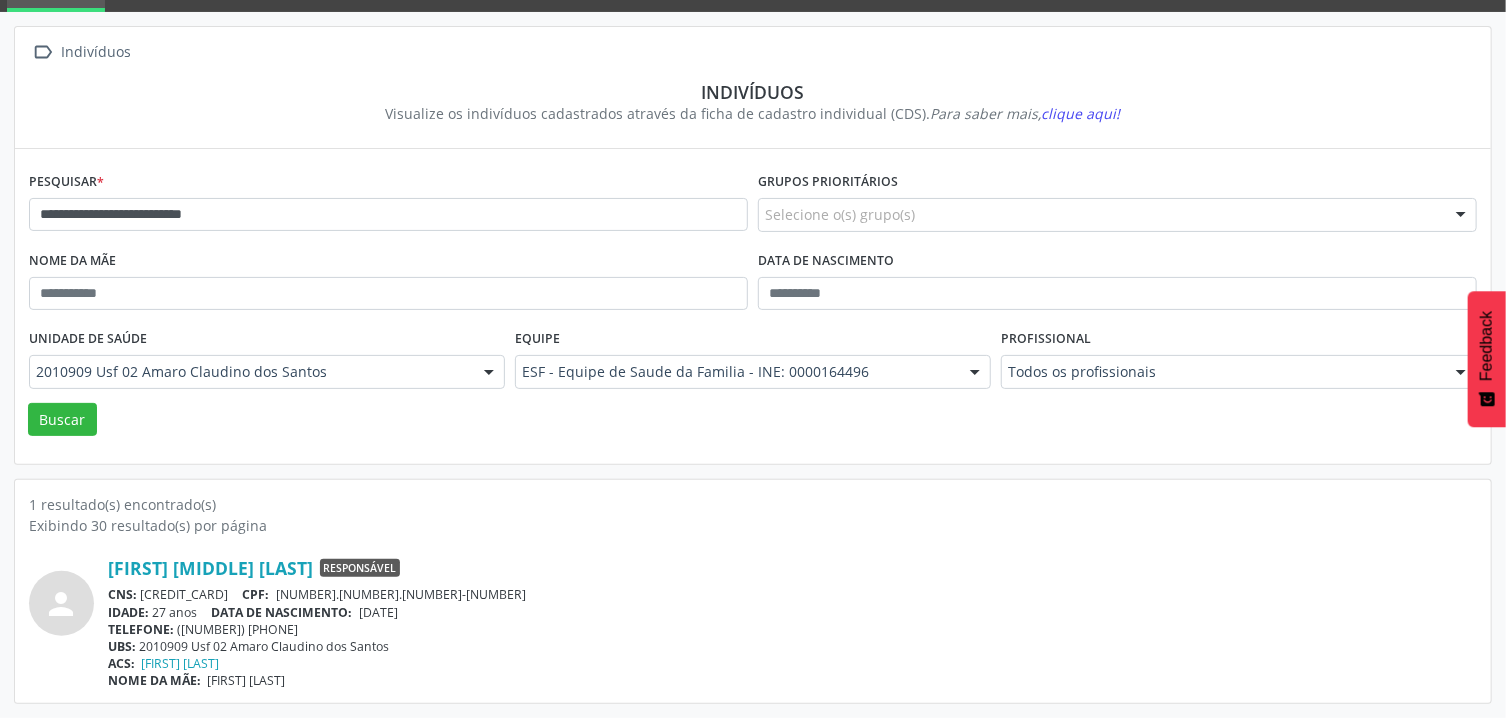 scroll, scrollTop: 0, scrollLeft: 0, axis: both 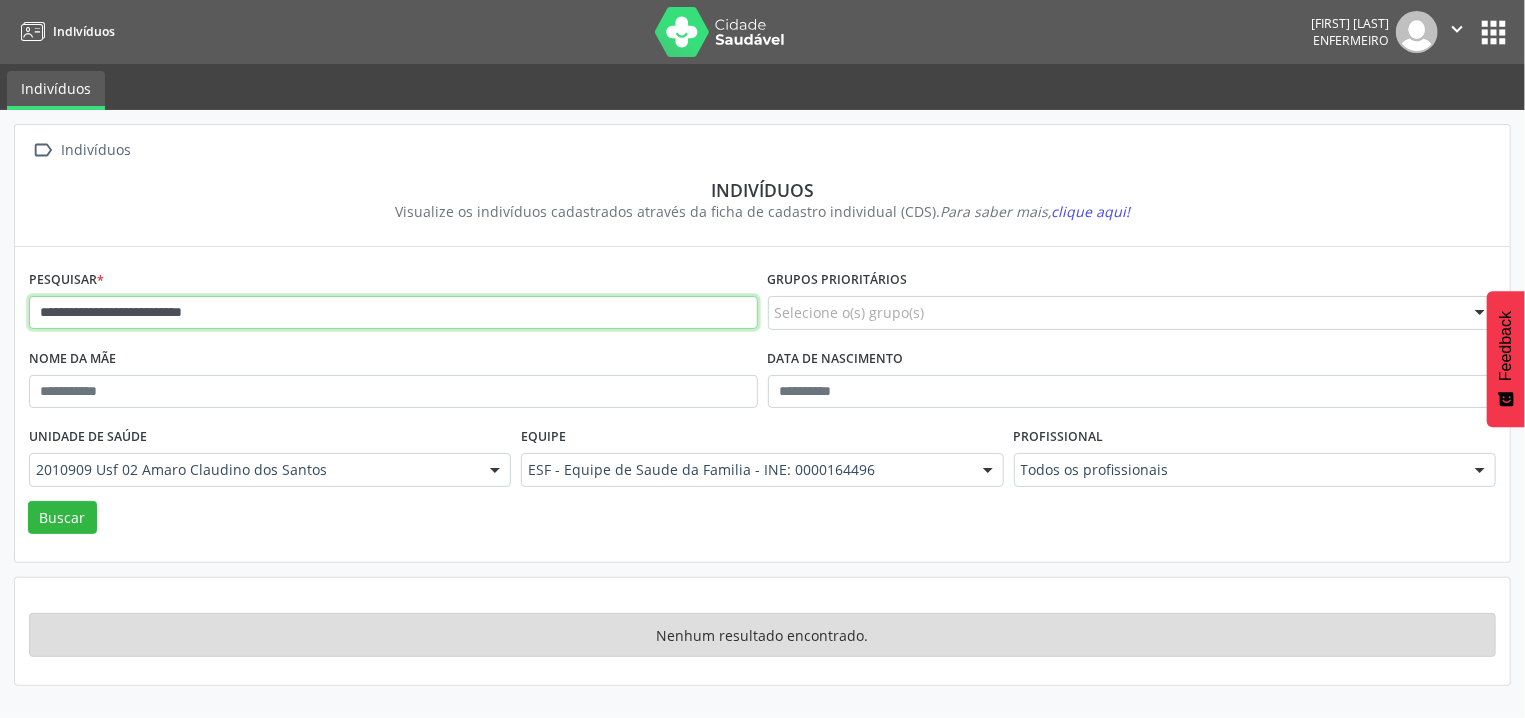 click on "**********" at bounding box center [393, 313] 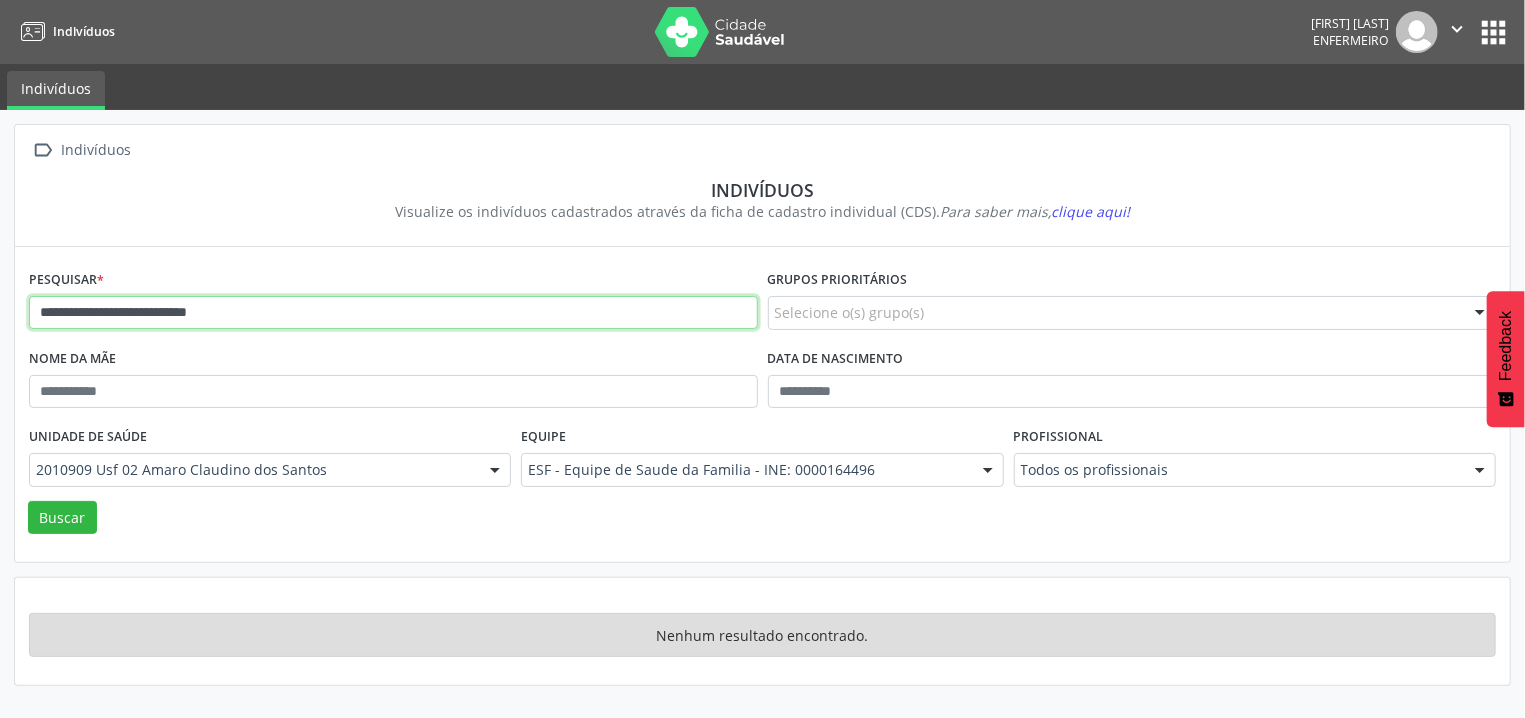click on "Buscar" at bounding box center (62, 518) 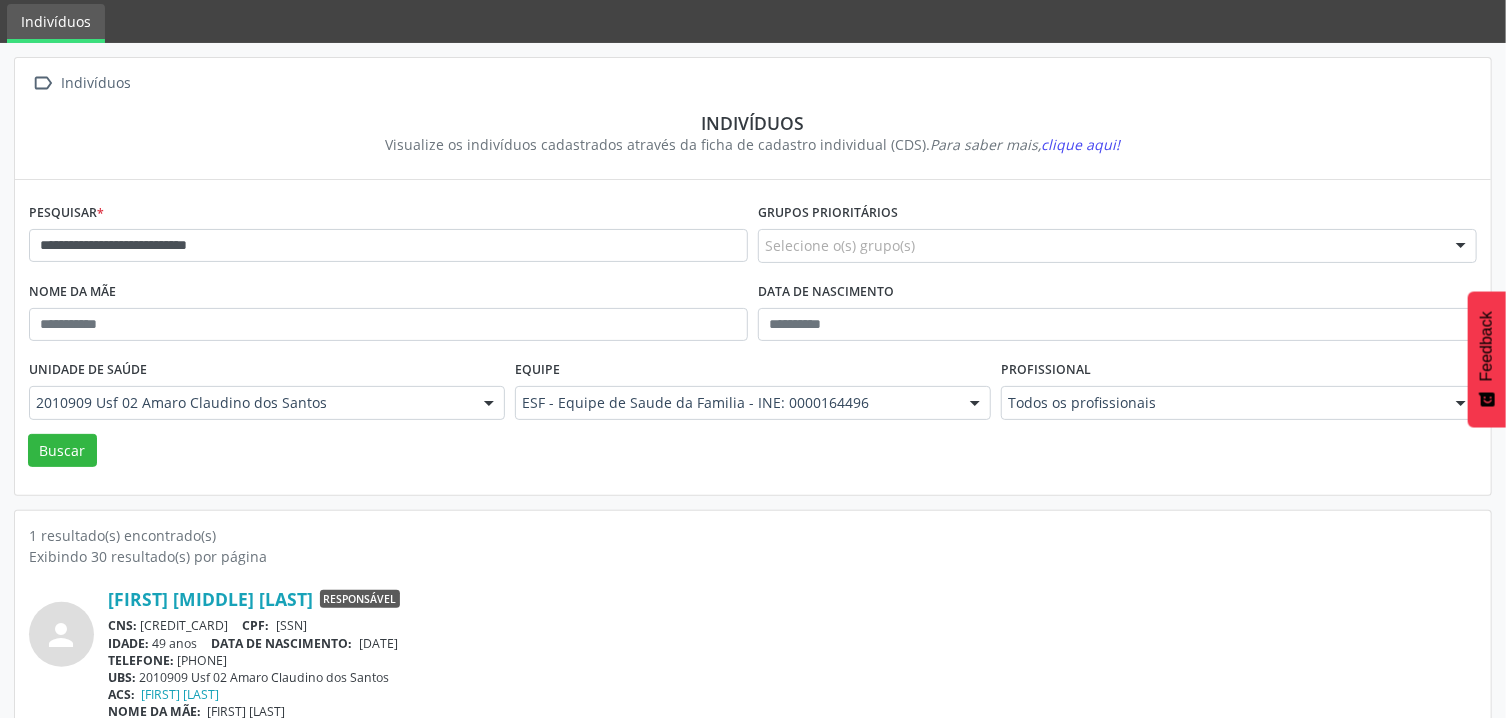 scroll, scrollTop: 98, scrollLeft: 0, axis: vertical 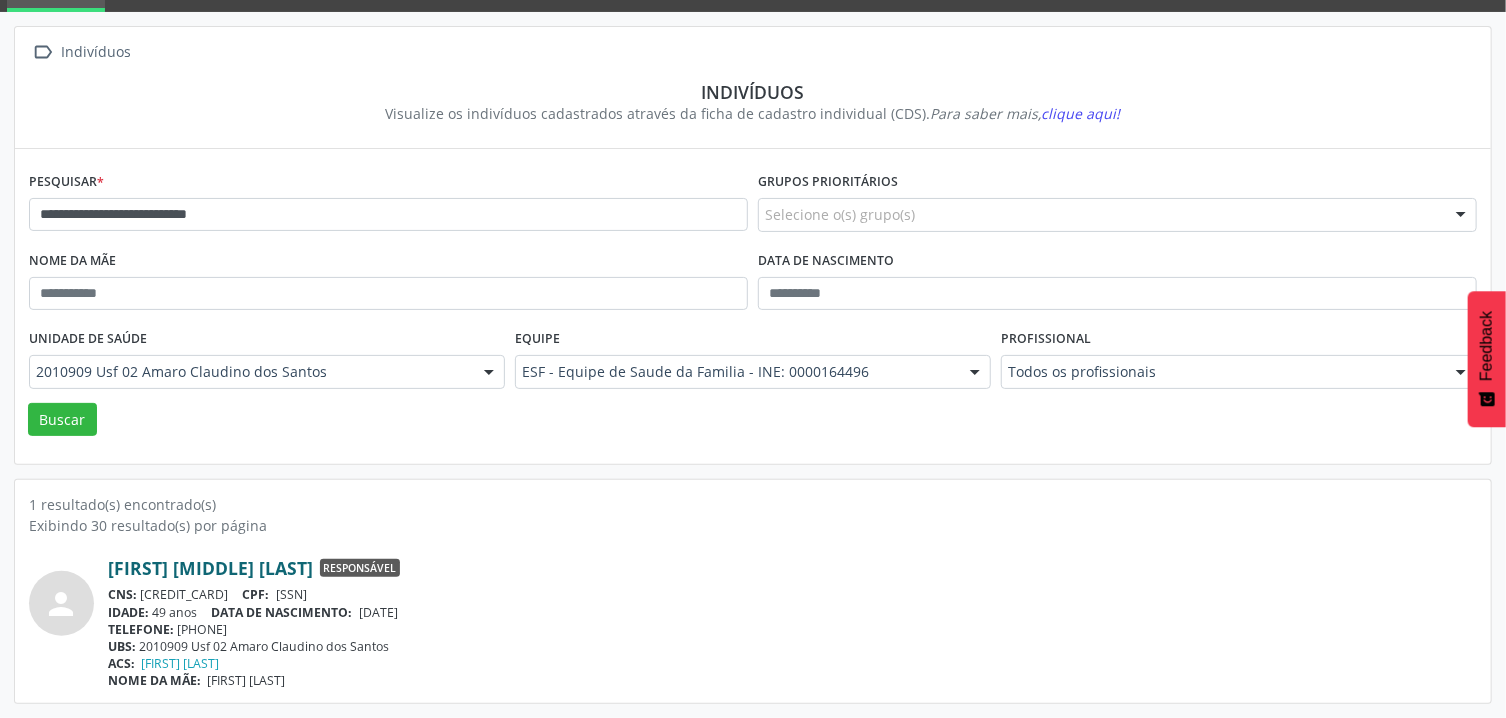 click on "[FIRST] [MIDDLE] [LAST]" at bounding box center [210, 568] 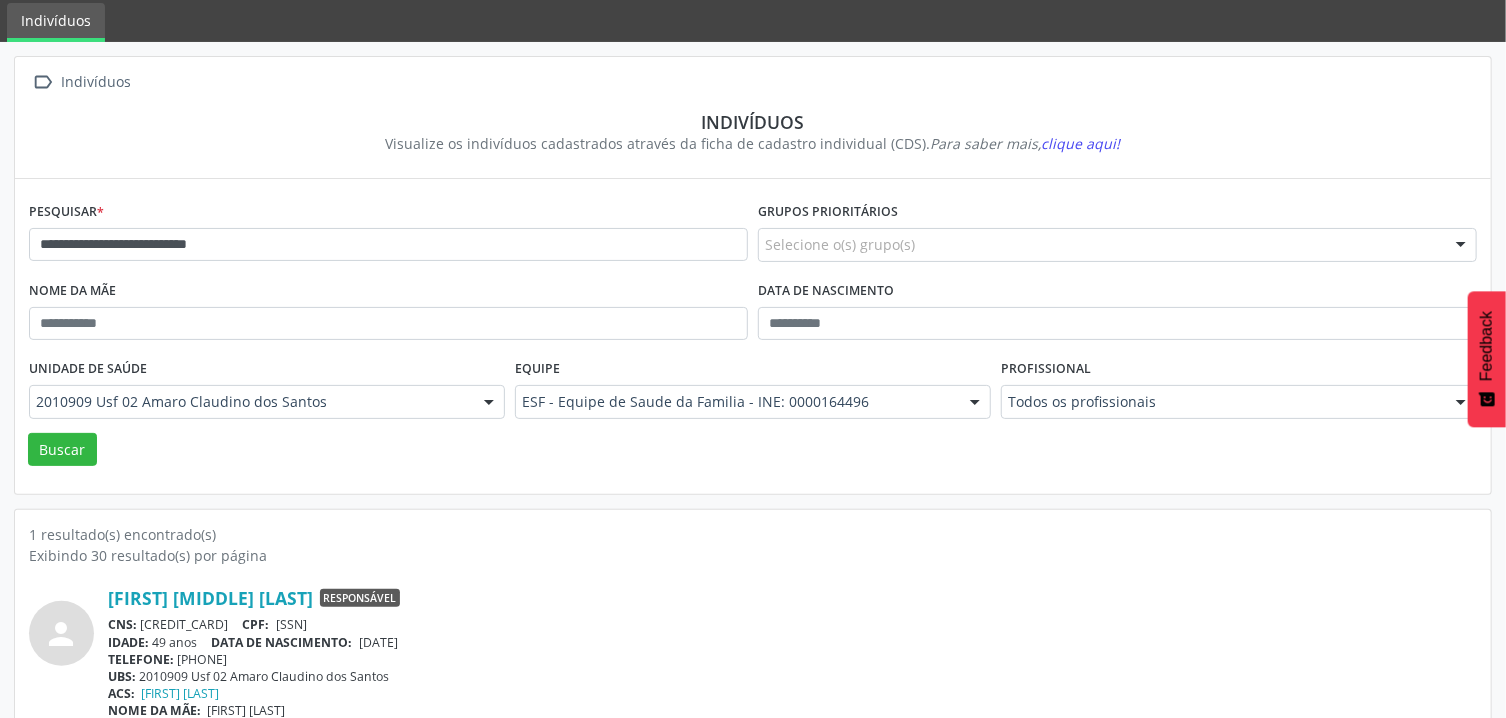 scroll, scrollTop: 0, scrollLeft: 0, axis: both 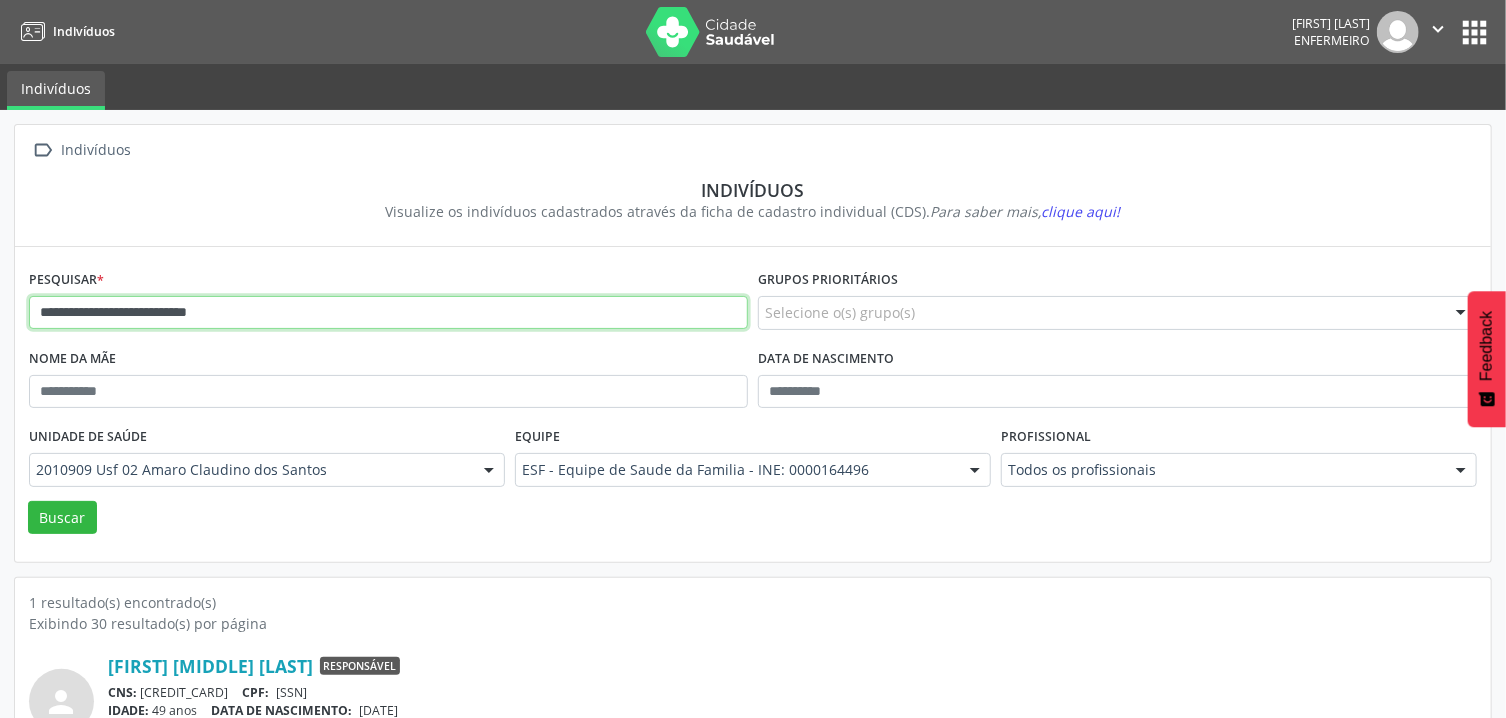 click on "**********" at bounding box center [388, 313] 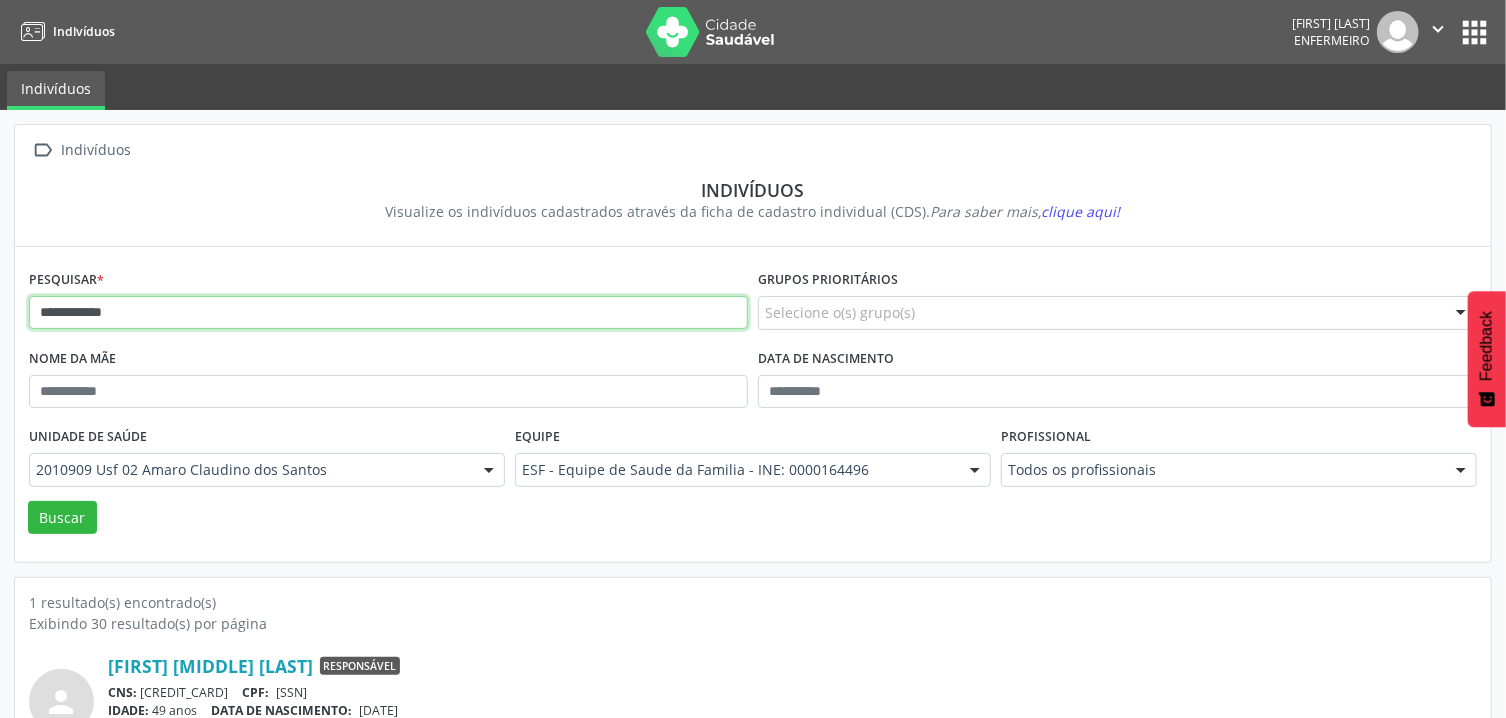 click on "Buscar" at bounding box center (62, 518) 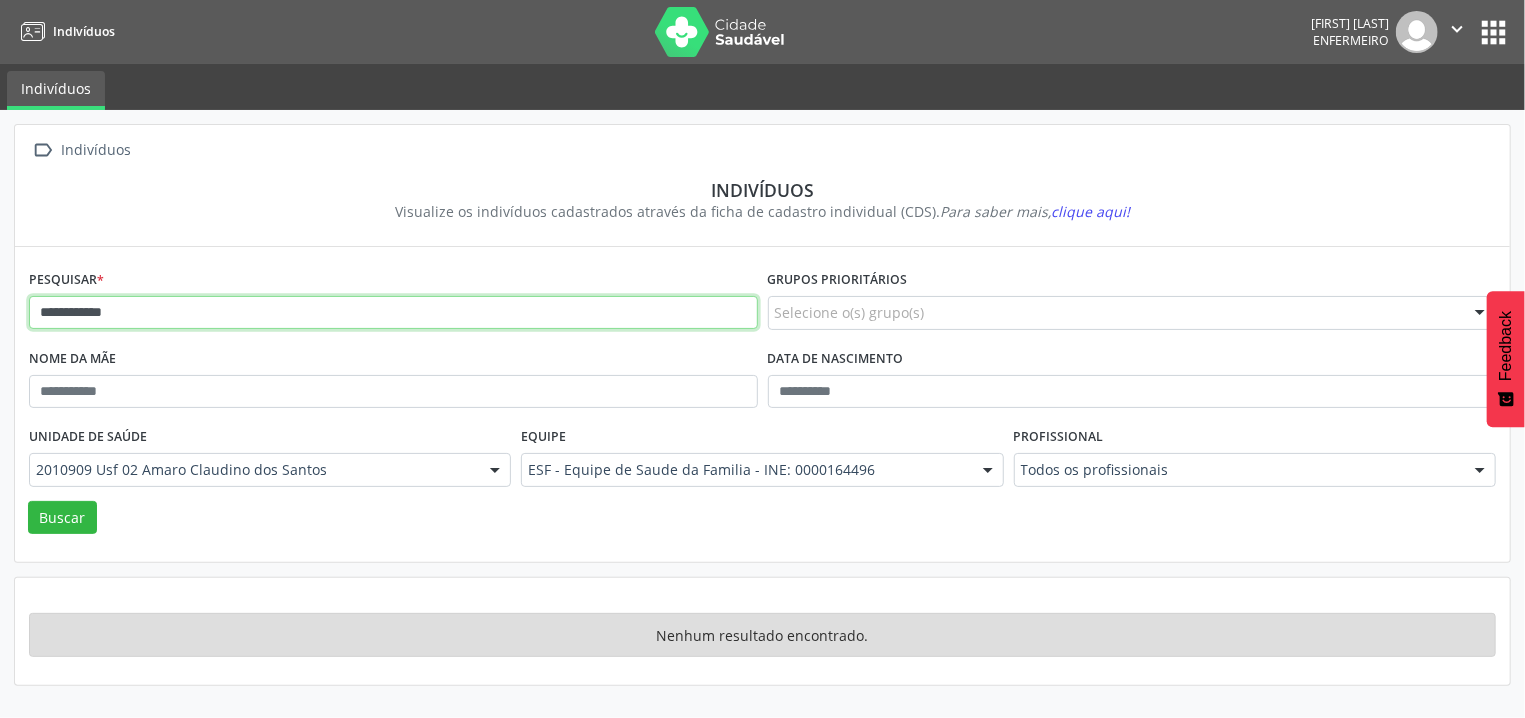 click on "**********" at bounding box center [393, 313] 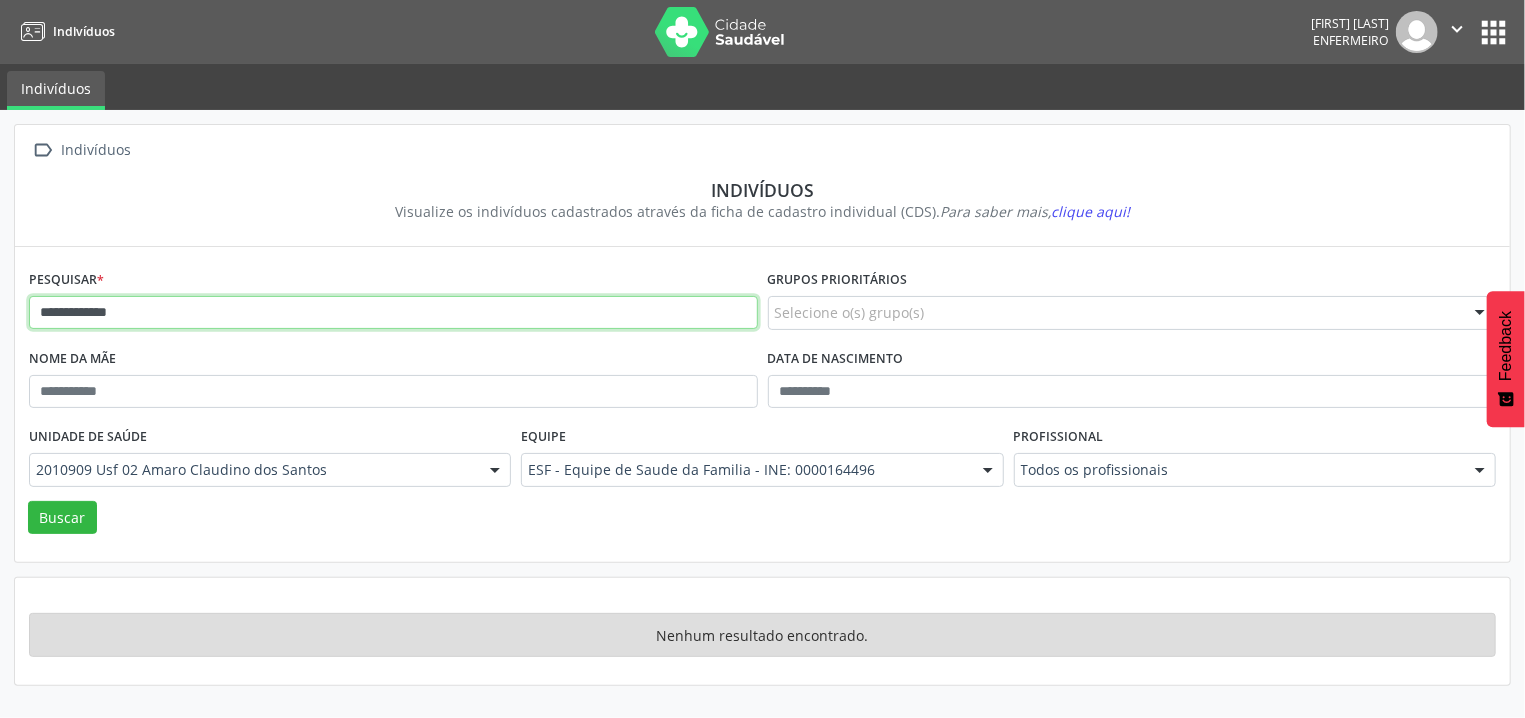 click on "Buscar" at bounding box center (62, 518) 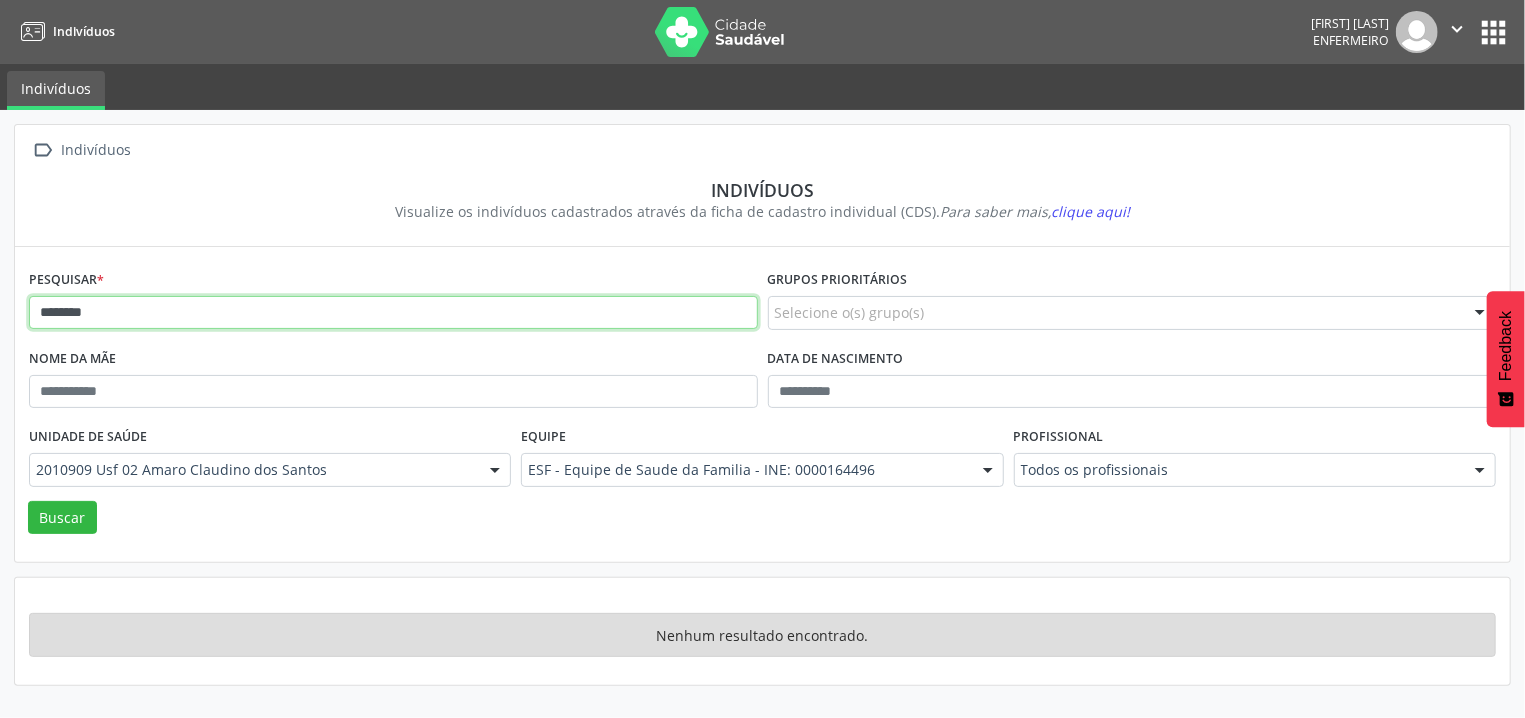 type on "*******" 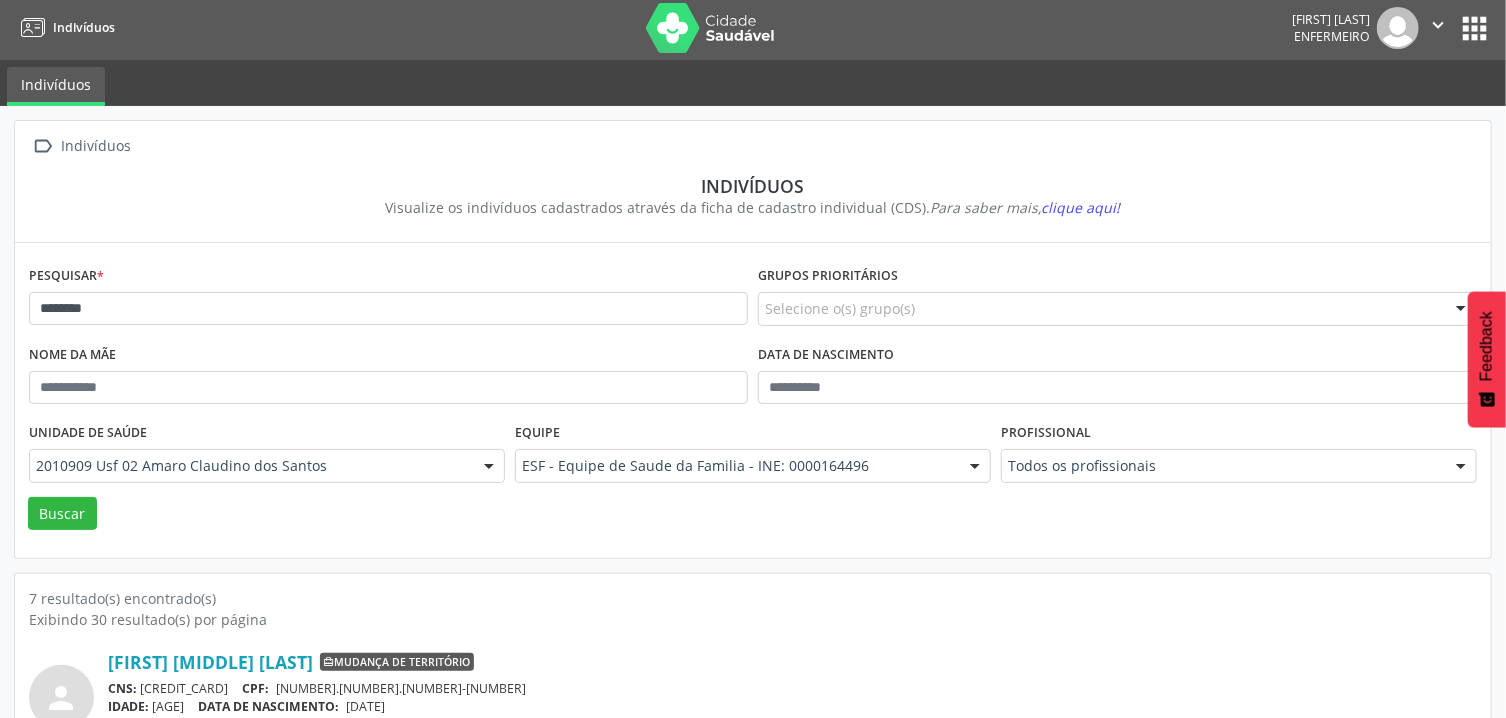 scroll, scrollTop: 0, scrollLeft: 0, axis: both 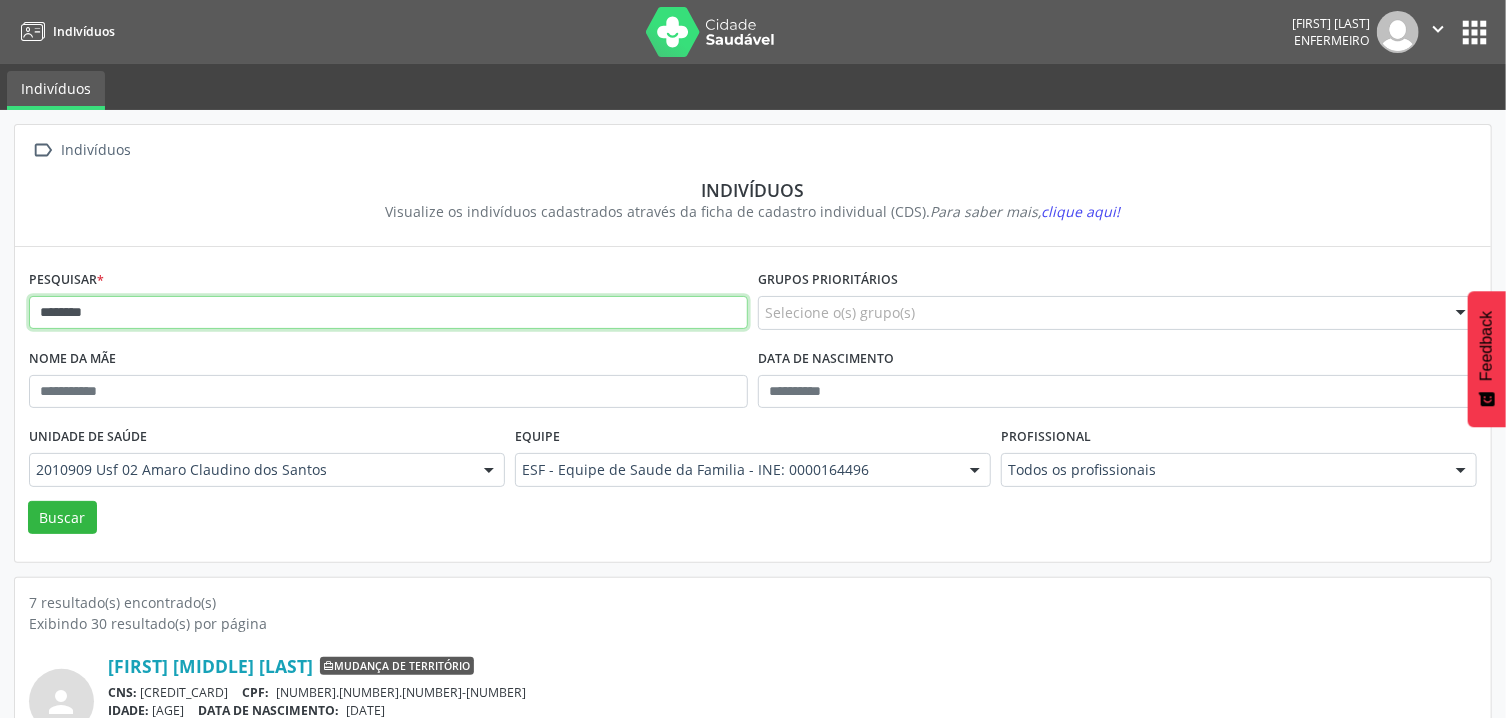 click on "*******" at bounding box center (388, 313) 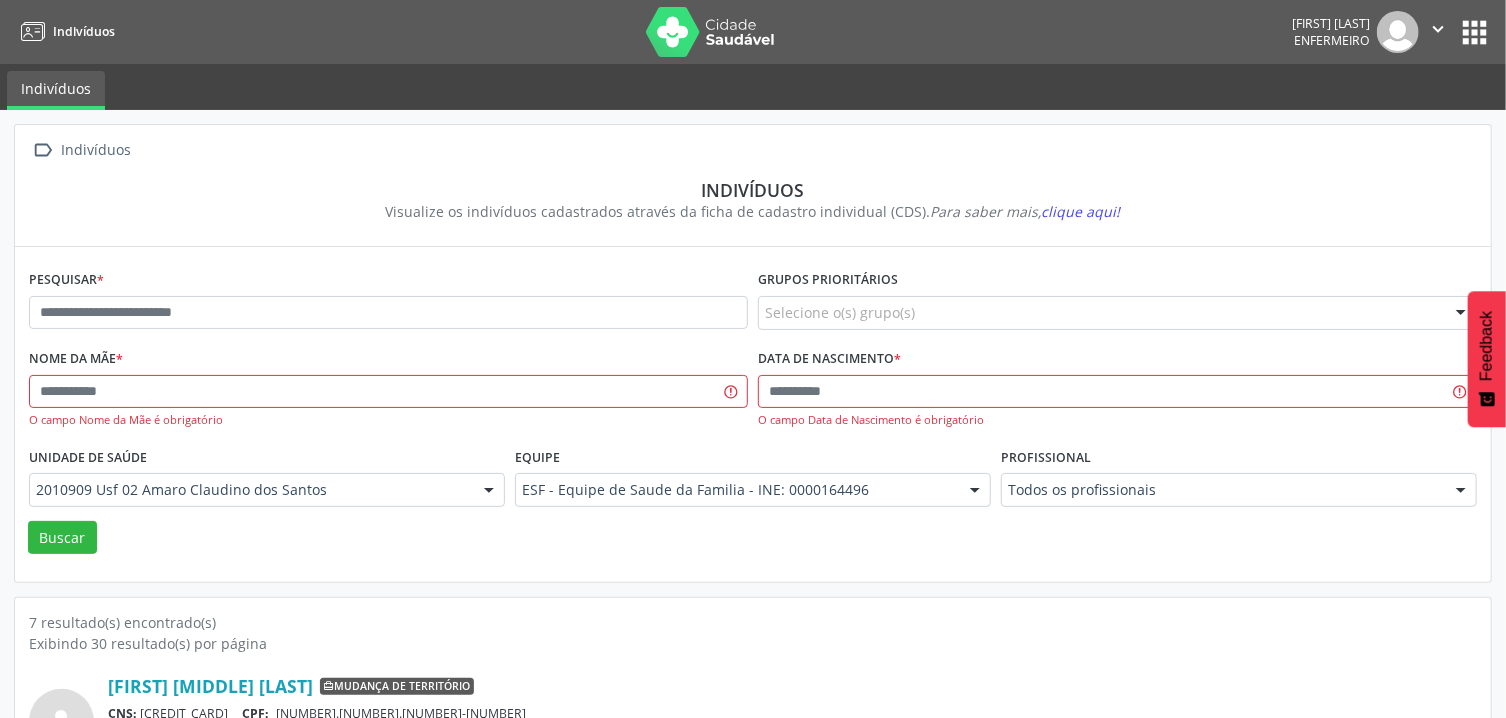 click on "Indivíduos
Daysa Alves Dias
Enfermeiro

Configurações
Sair
apps
Indivíduos

Indivíduos
Indivíduos
Visualize os indivíduos cadastrados através da ficha de
cadastro individual (CDS).
Para saber mais,  clique aqui!" at bounding box center (753, 186) 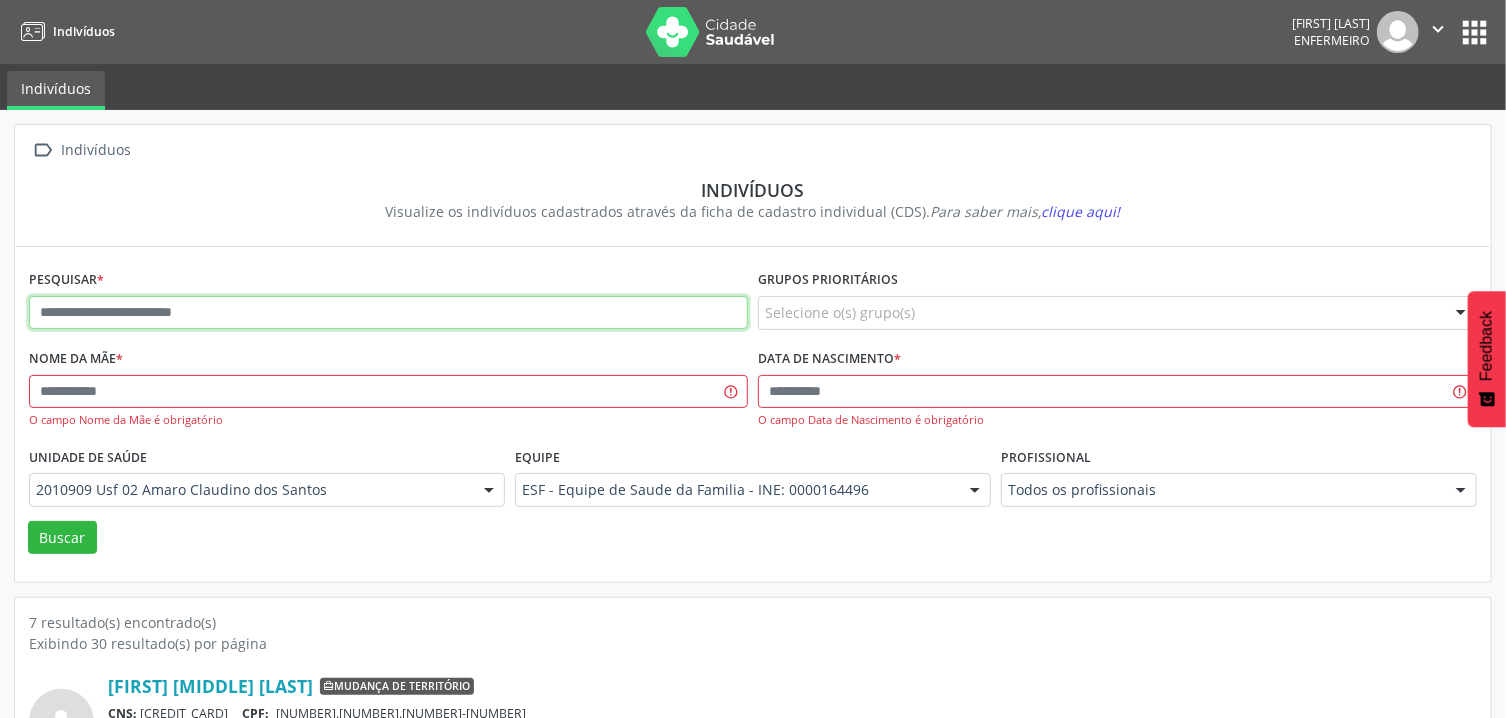click at bounding box center (388, 313) 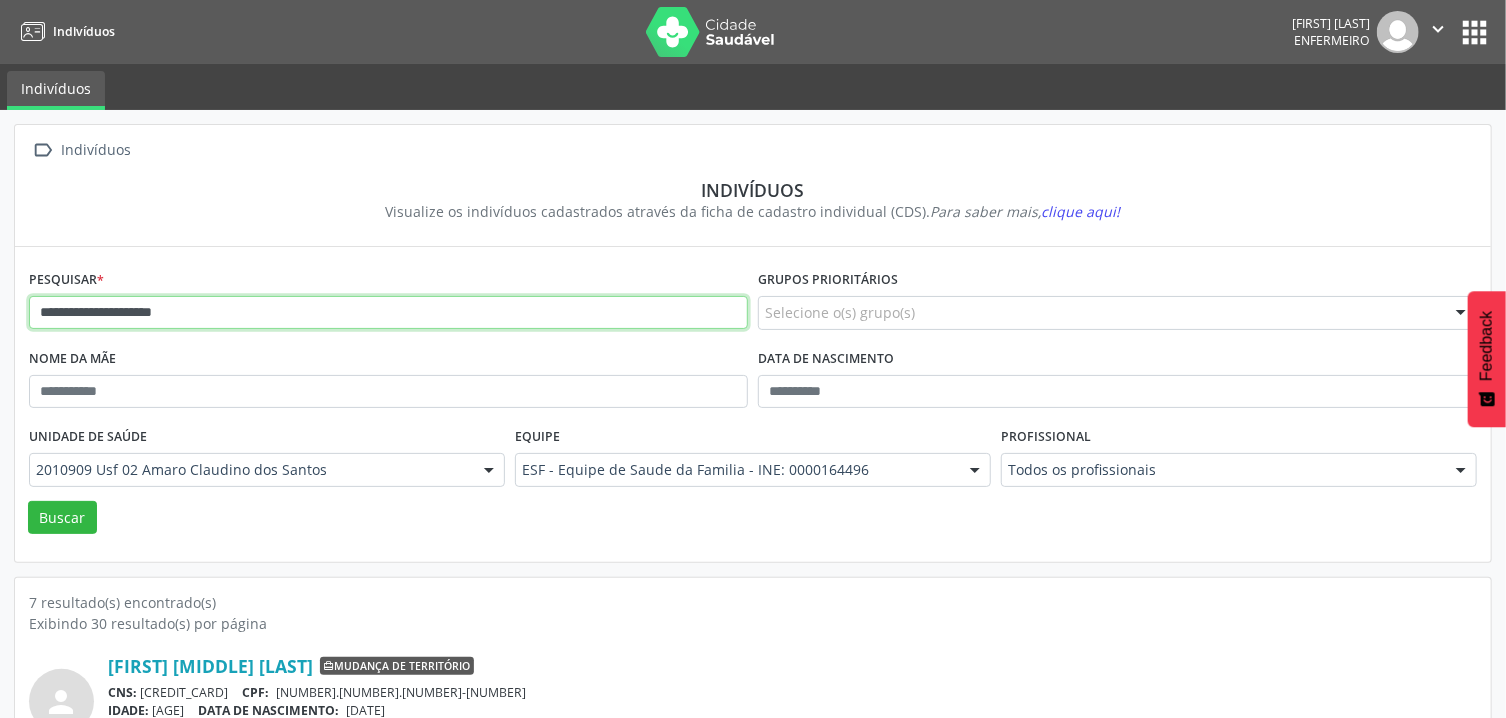 type on "**********" 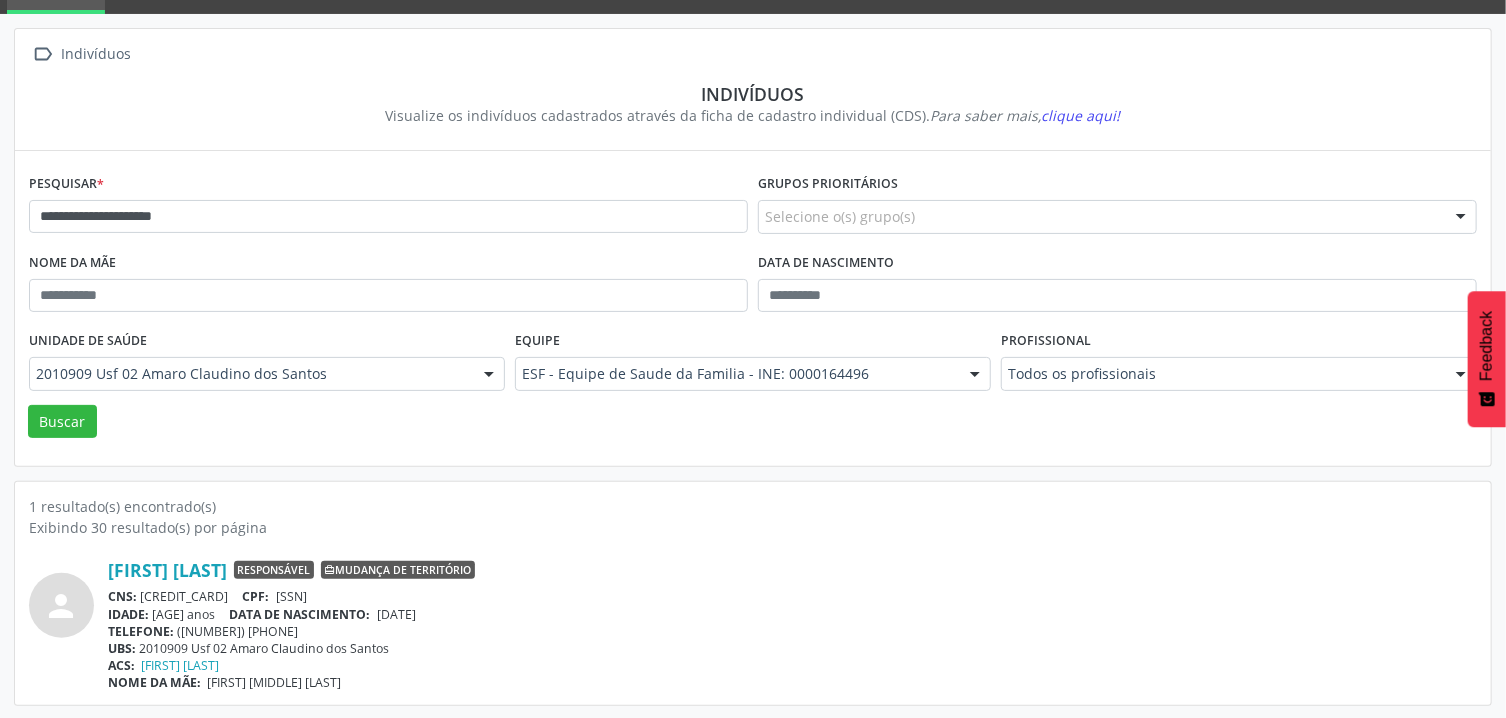 scroll, scrollTop: 98, scrollLeft: 0, axis: vertical 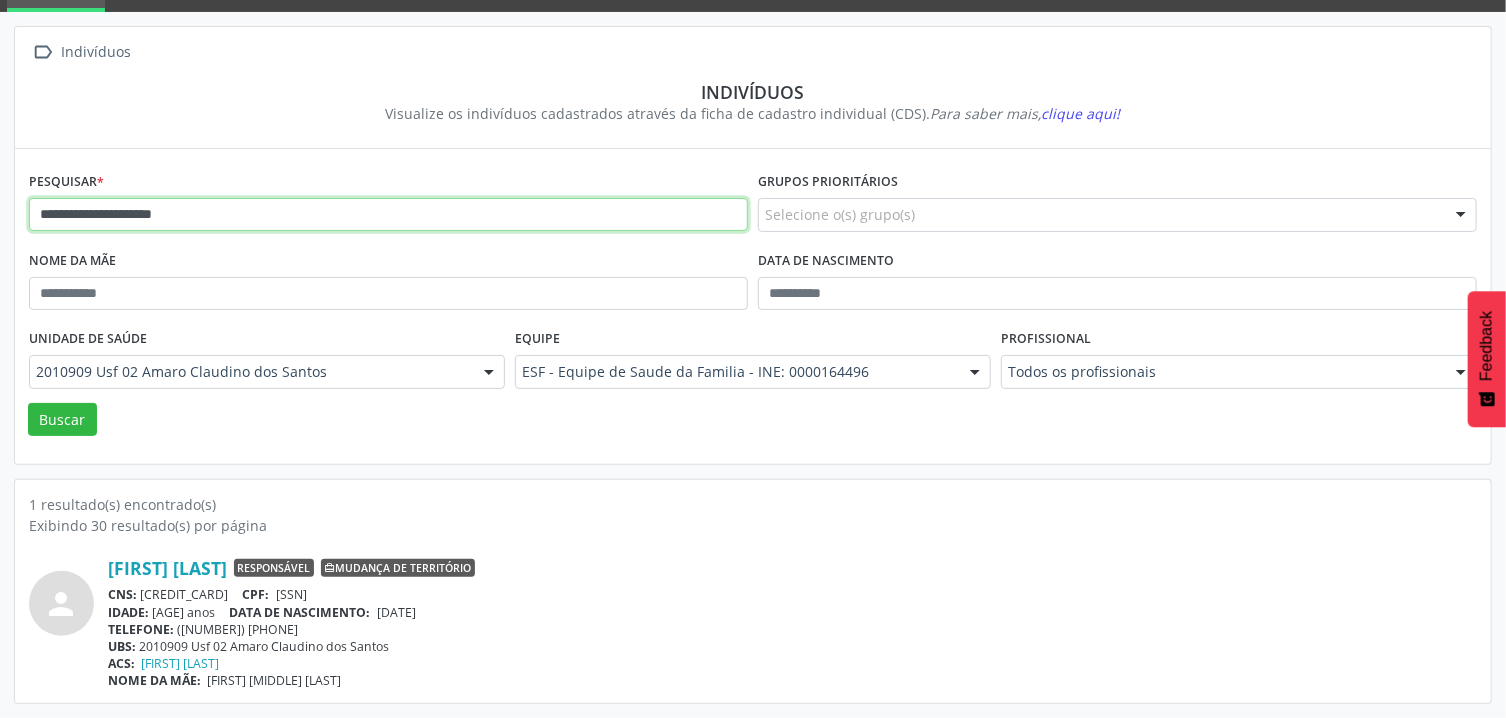 click on "**********" at bounding box center [388, 215] 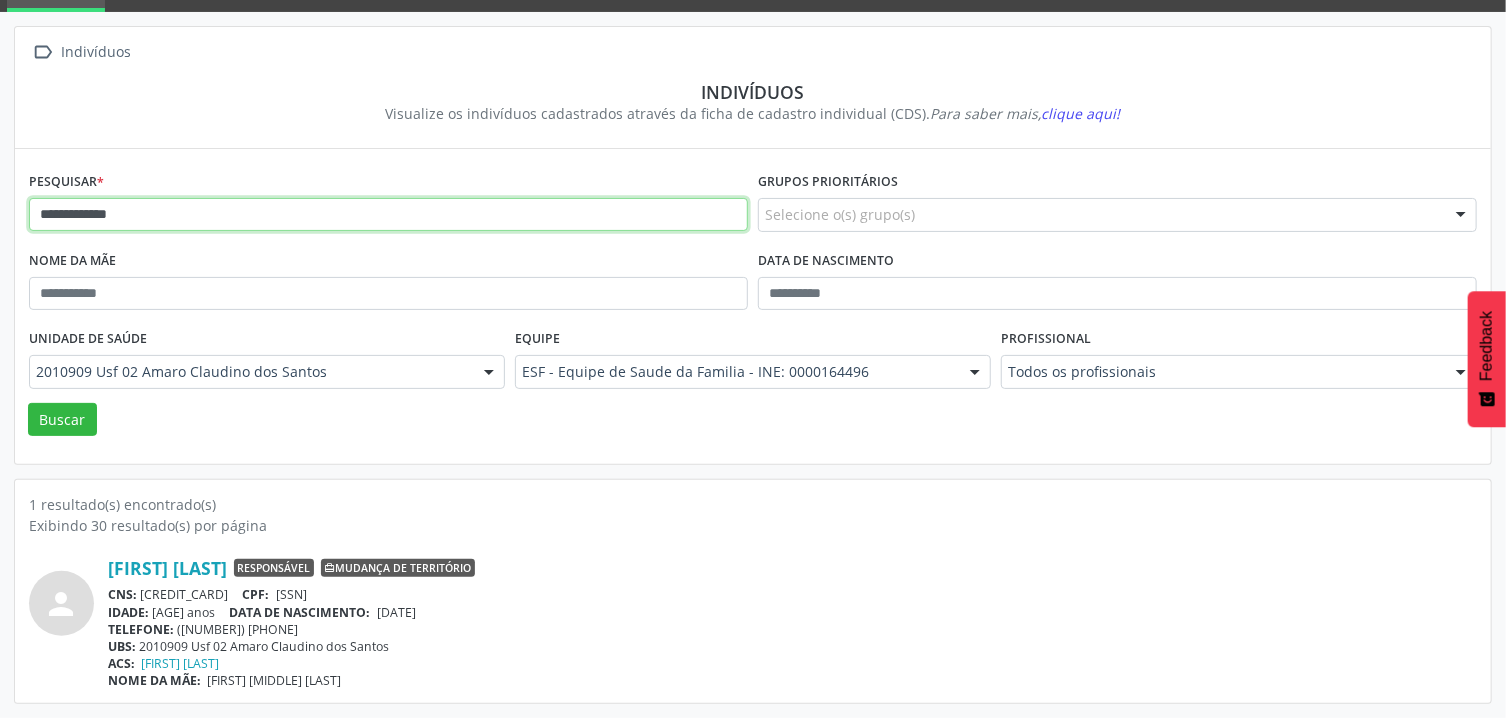 click on "Buscar" at bounding box center (62, 420) 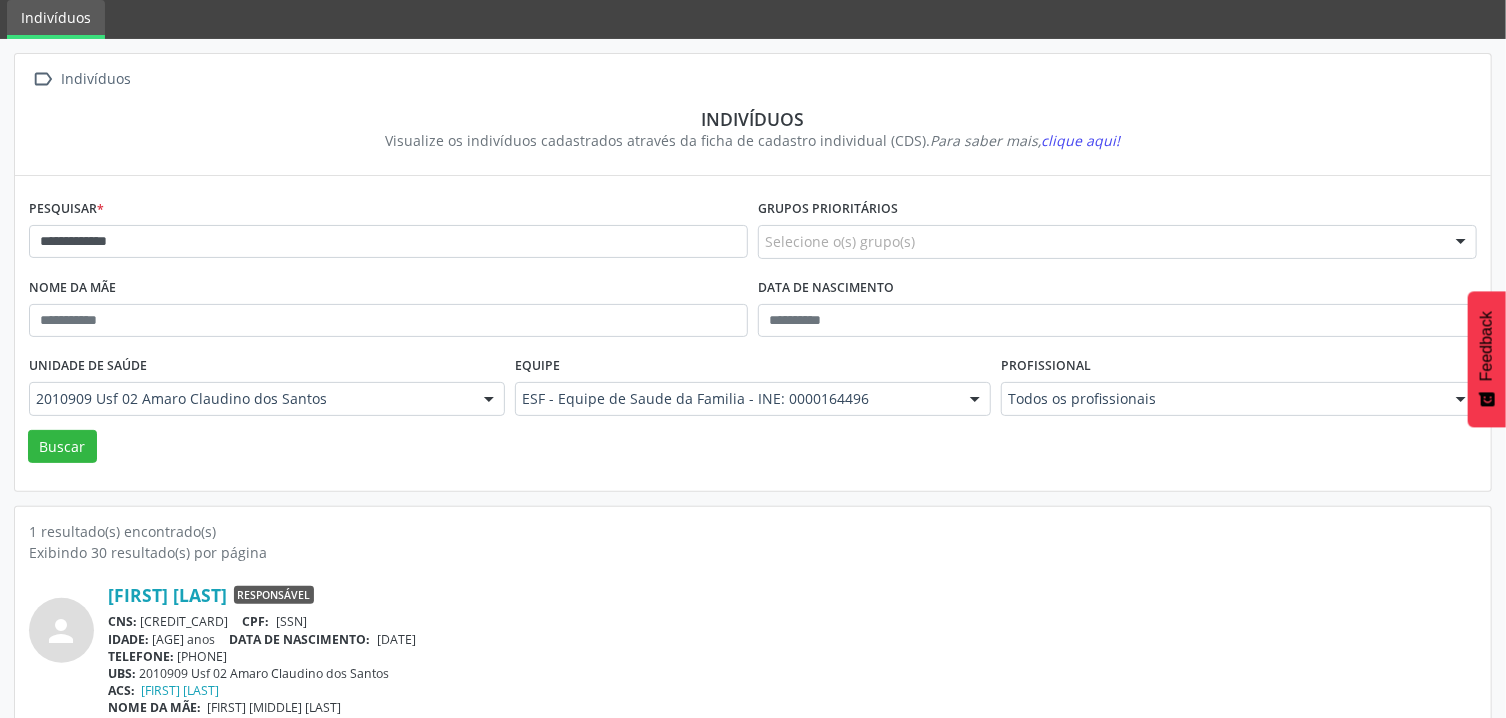 scroll, scrollTop: 98, scrollLeft: 0, axis: vertical 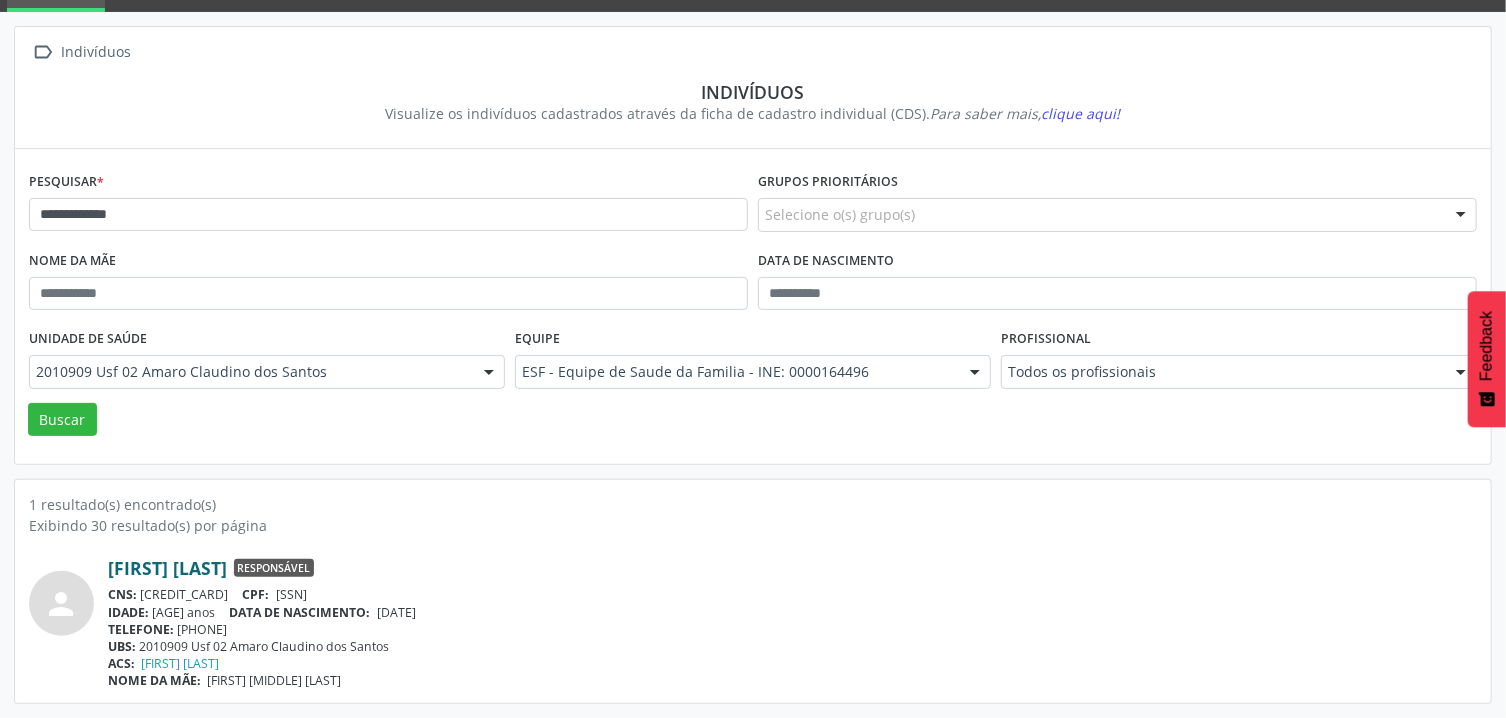click on "[FIRST] [LAST]" at bounding box center (167, 568) 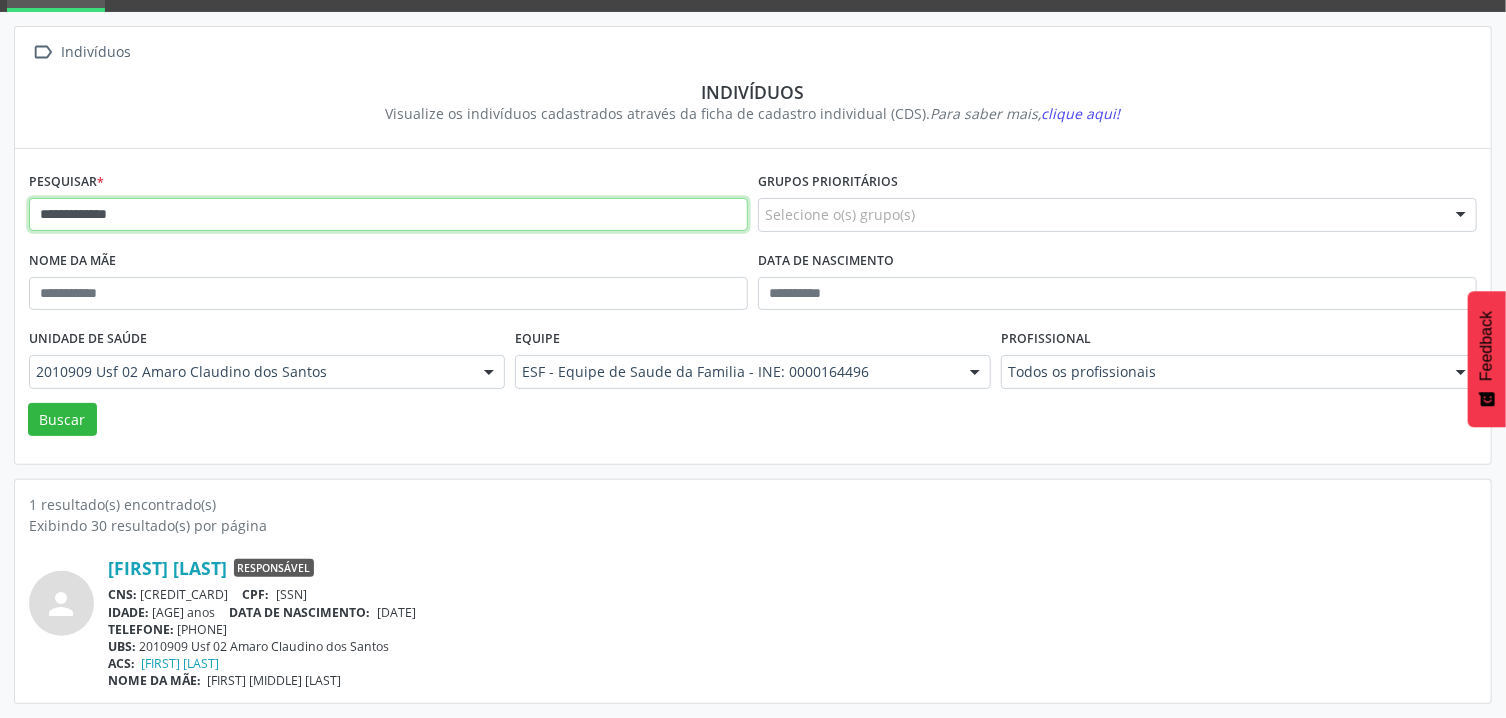 click on "**********" at bounding box center [388, 215] 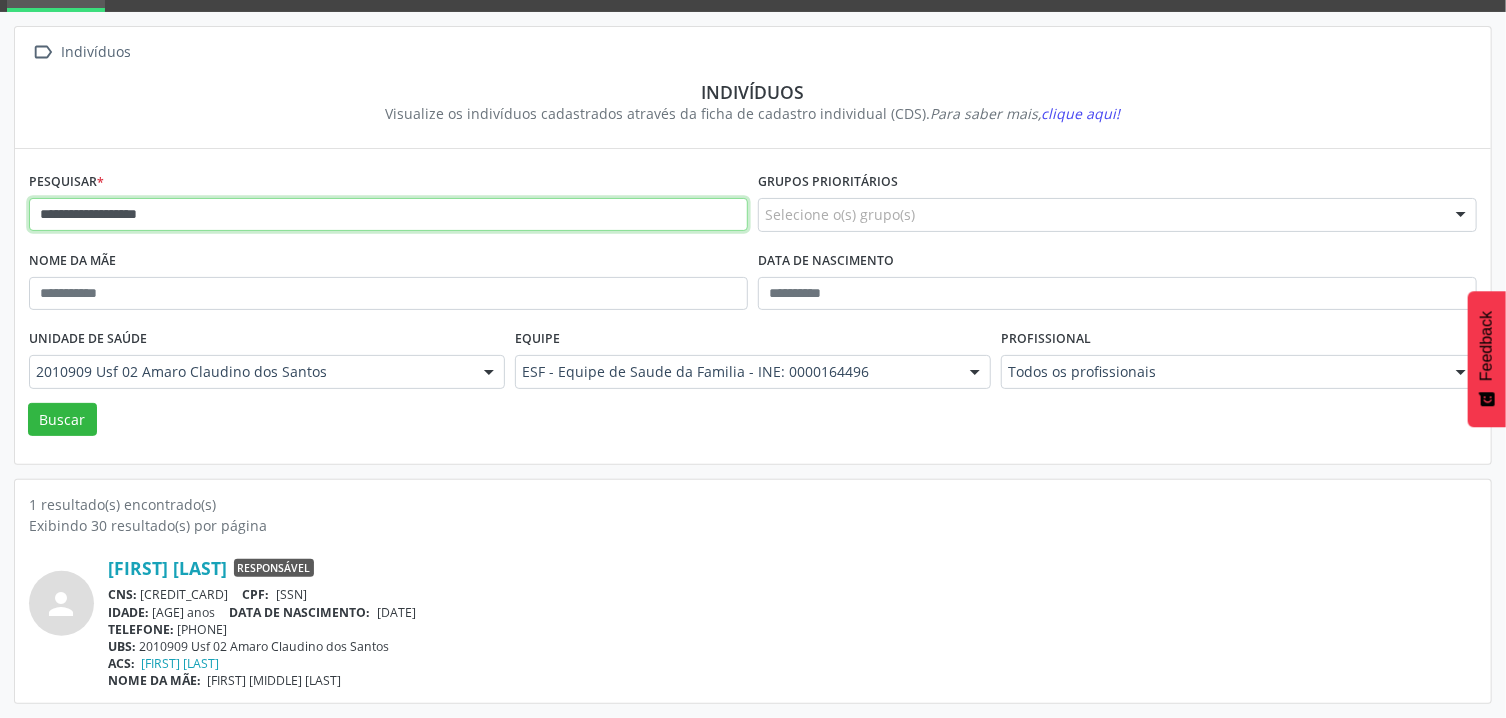 click on "Buscar" at bounding box center [62, 420] 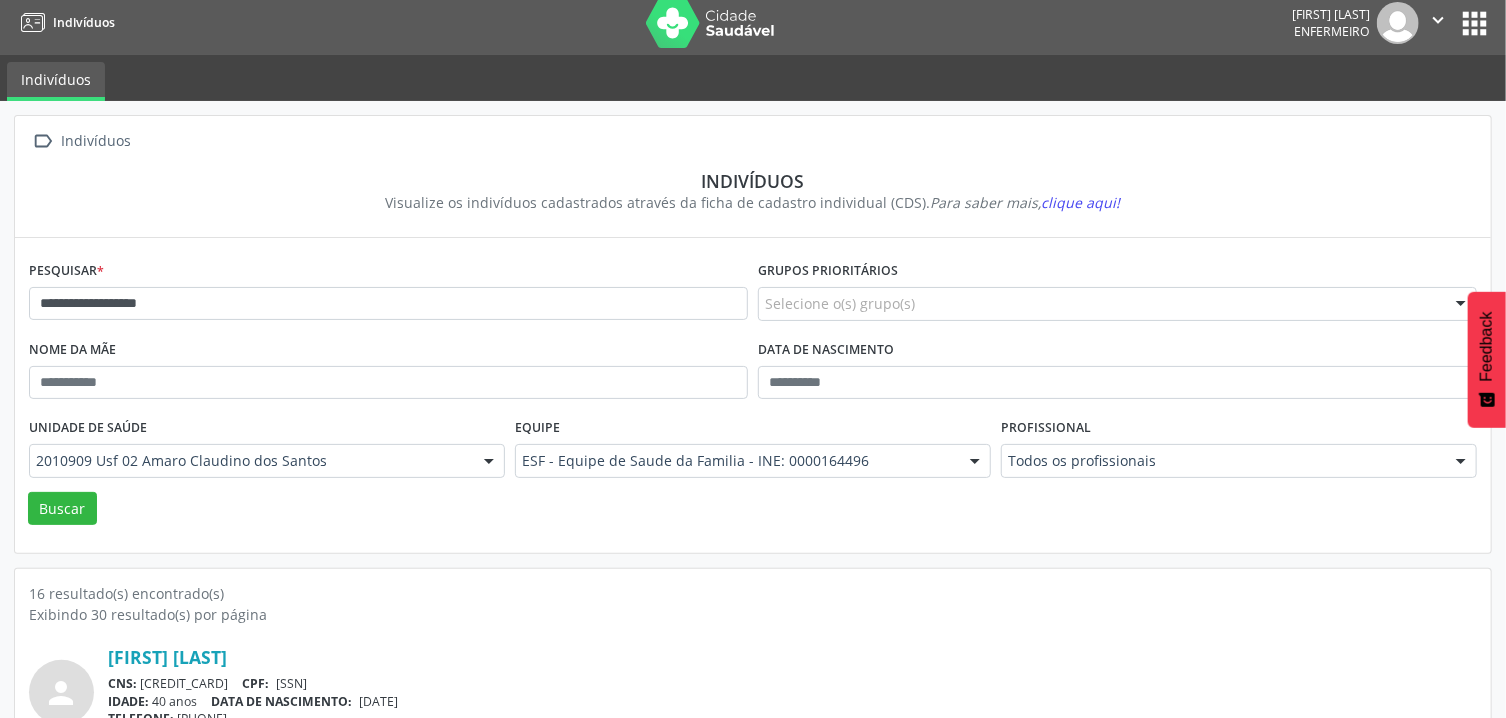 scroll, scrollTop: 0, scrollLeft: 0, axis: both 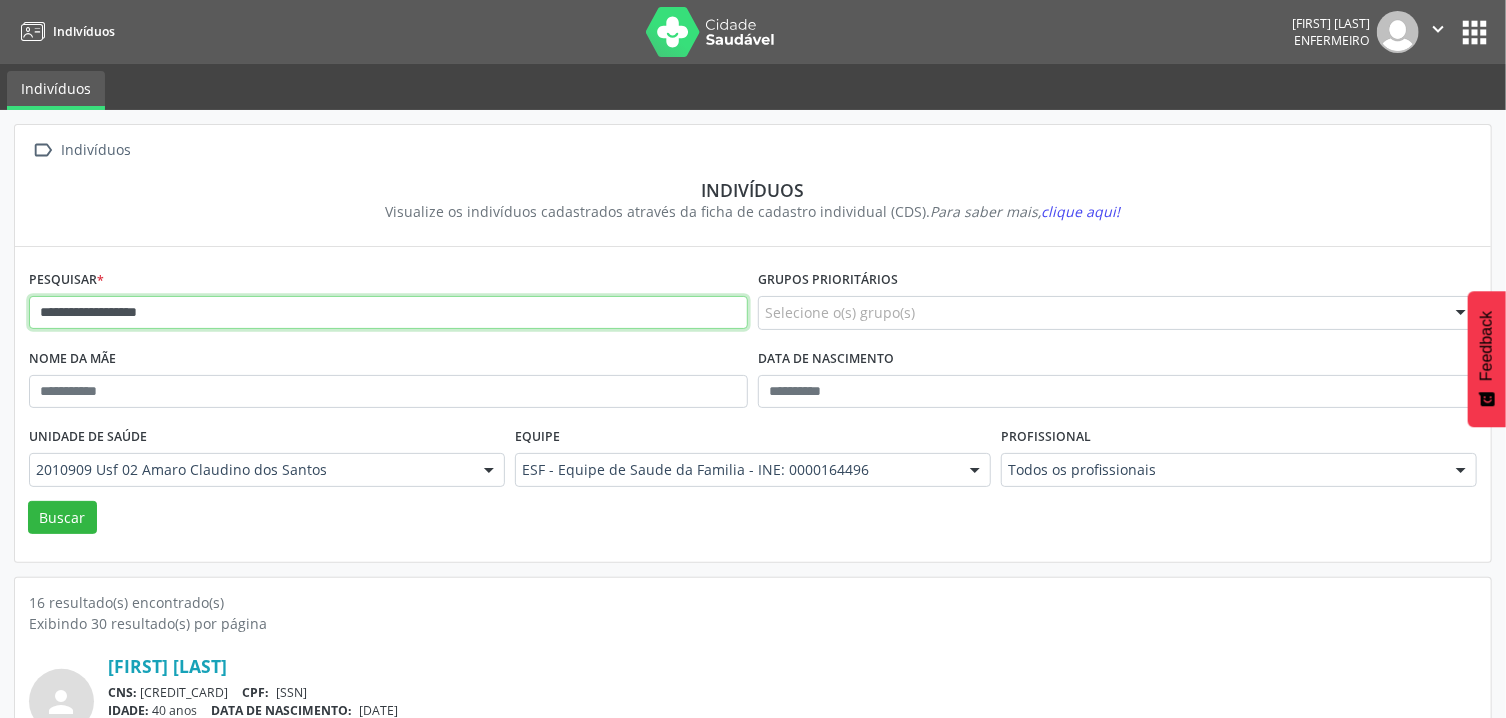 click on "**********" at bounding box center [388, 313] 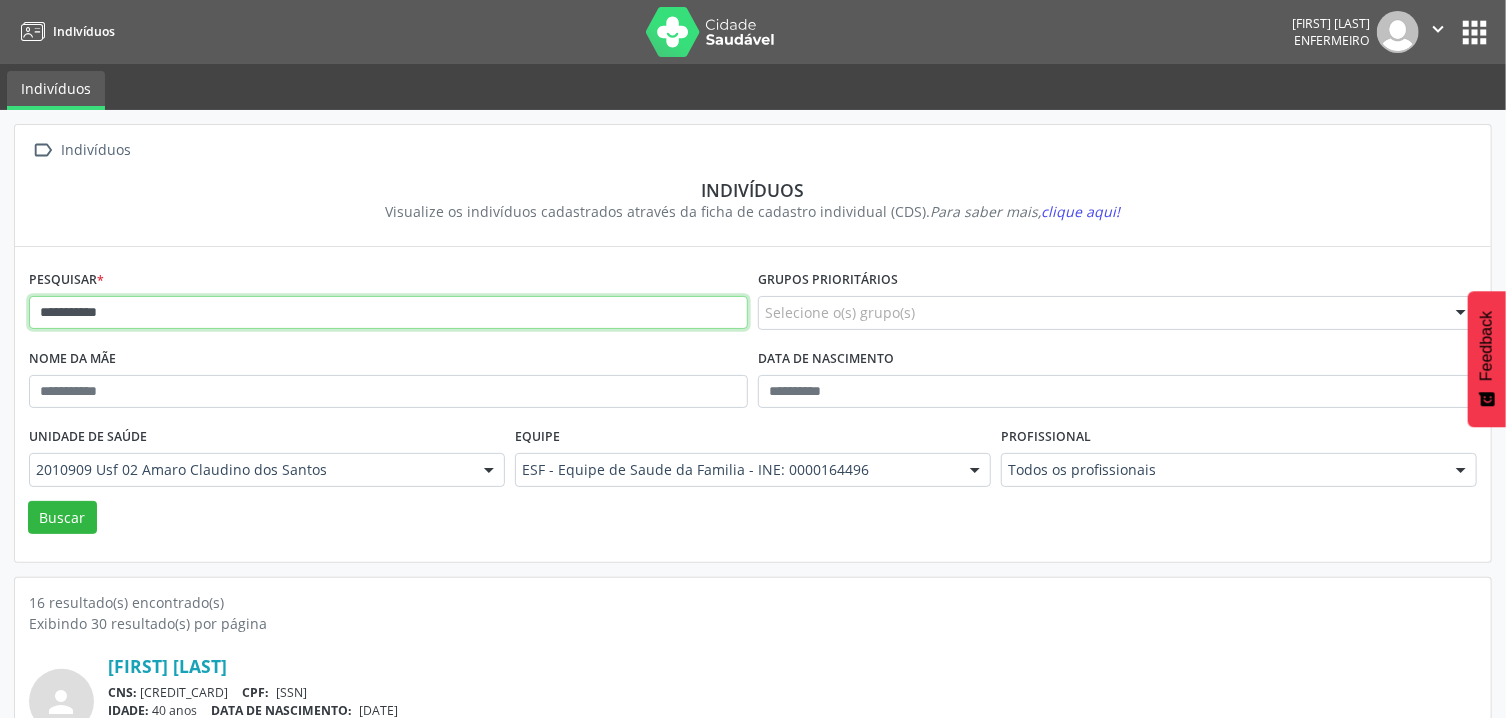 click on "Buscar" at bounding box center (62, 518) 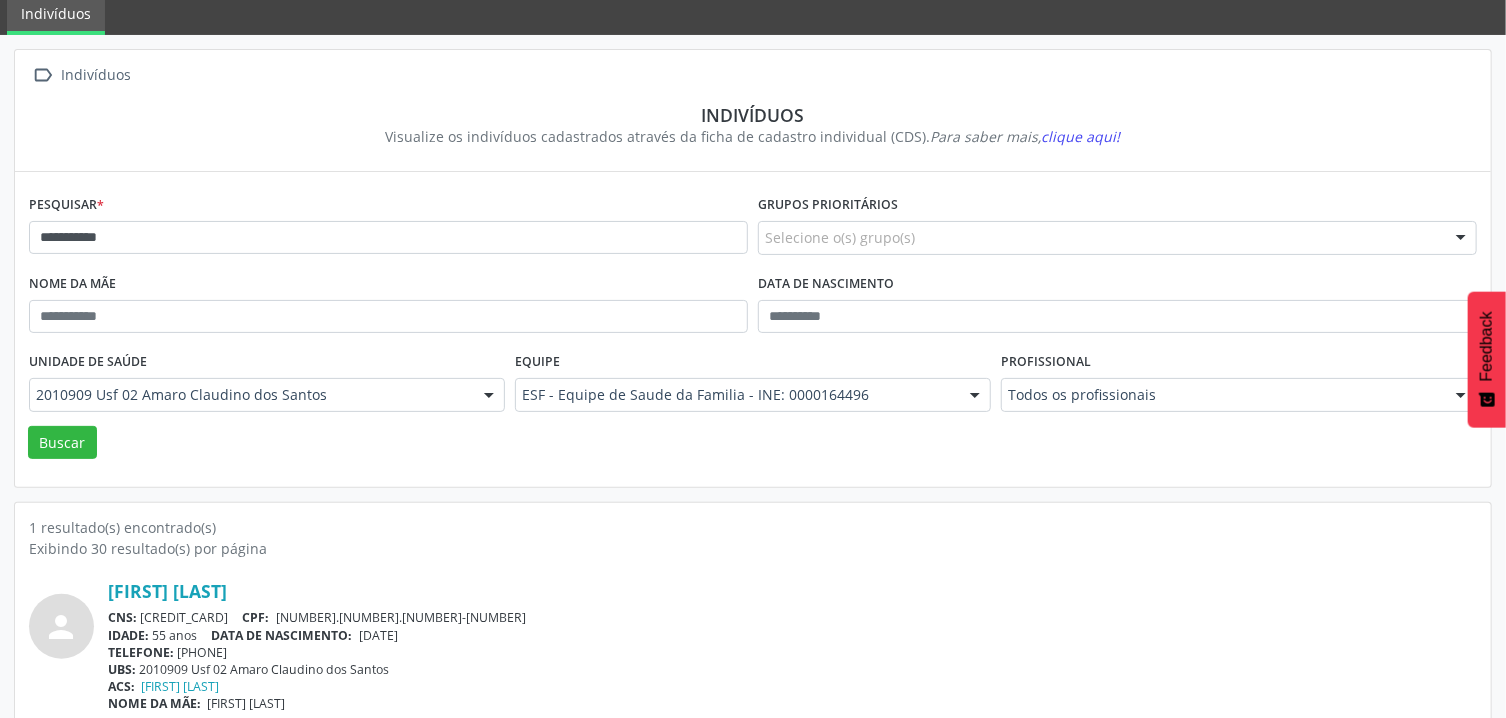 scroll, scrollTop: 98, scrollLeft: 0, axis: vertical 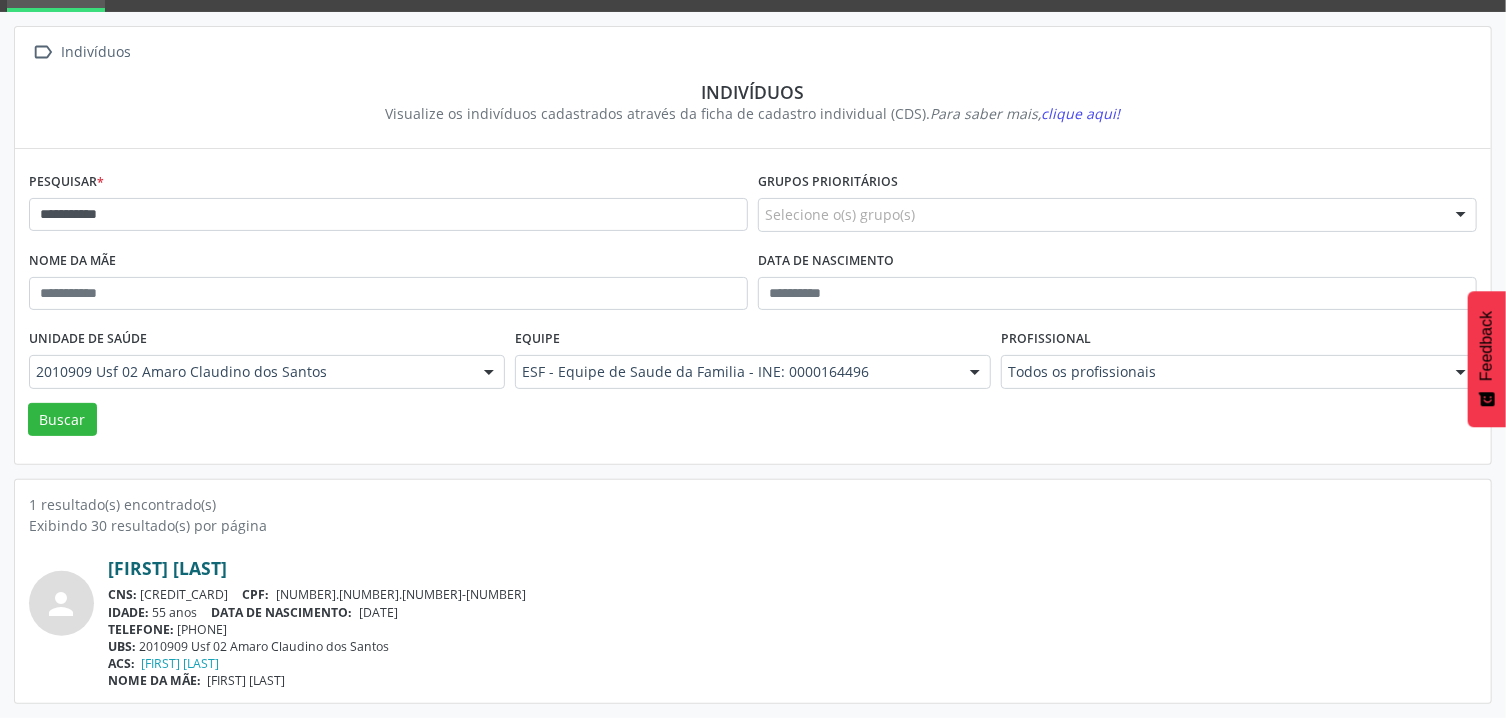 click on "[FIRST] [LAST]" at bounding box center [167, 568] 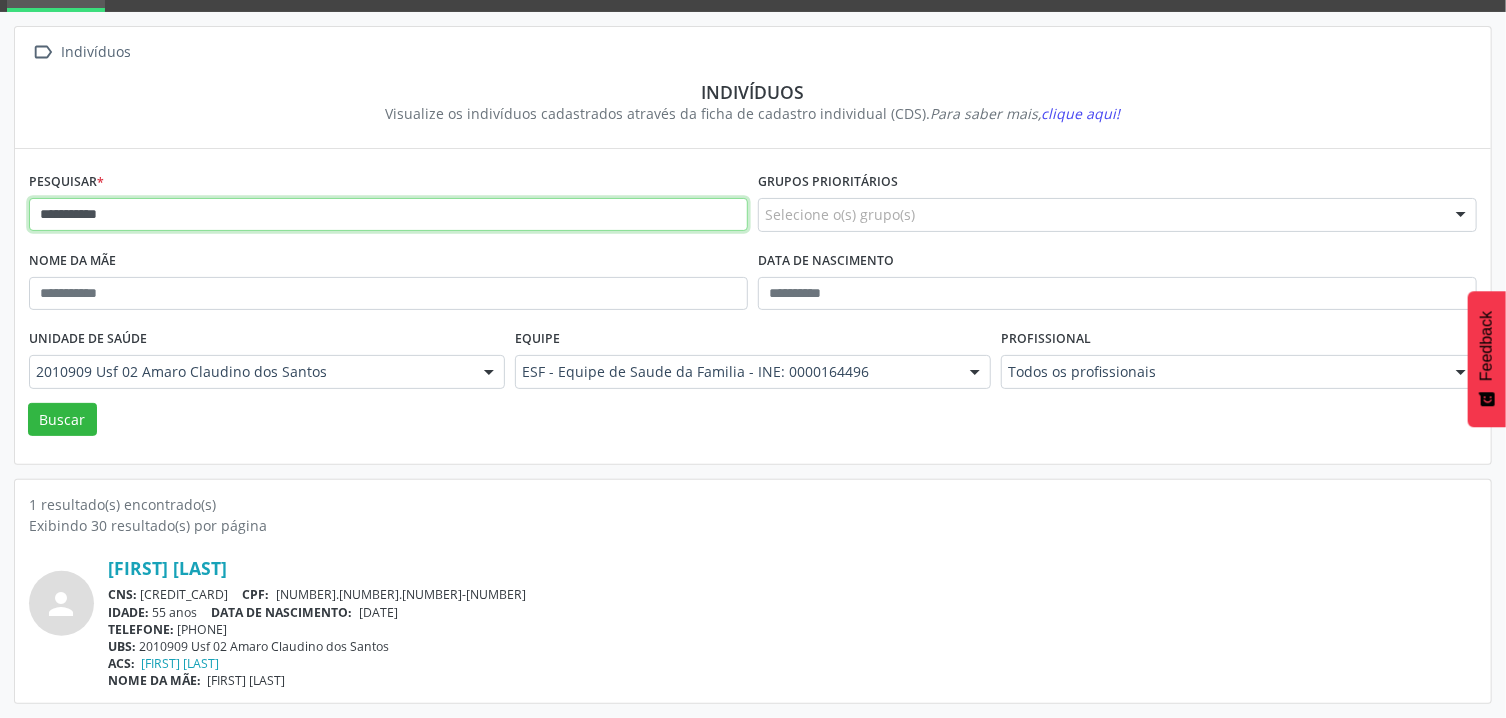 click on "**********" at bounding box center (388, 215) 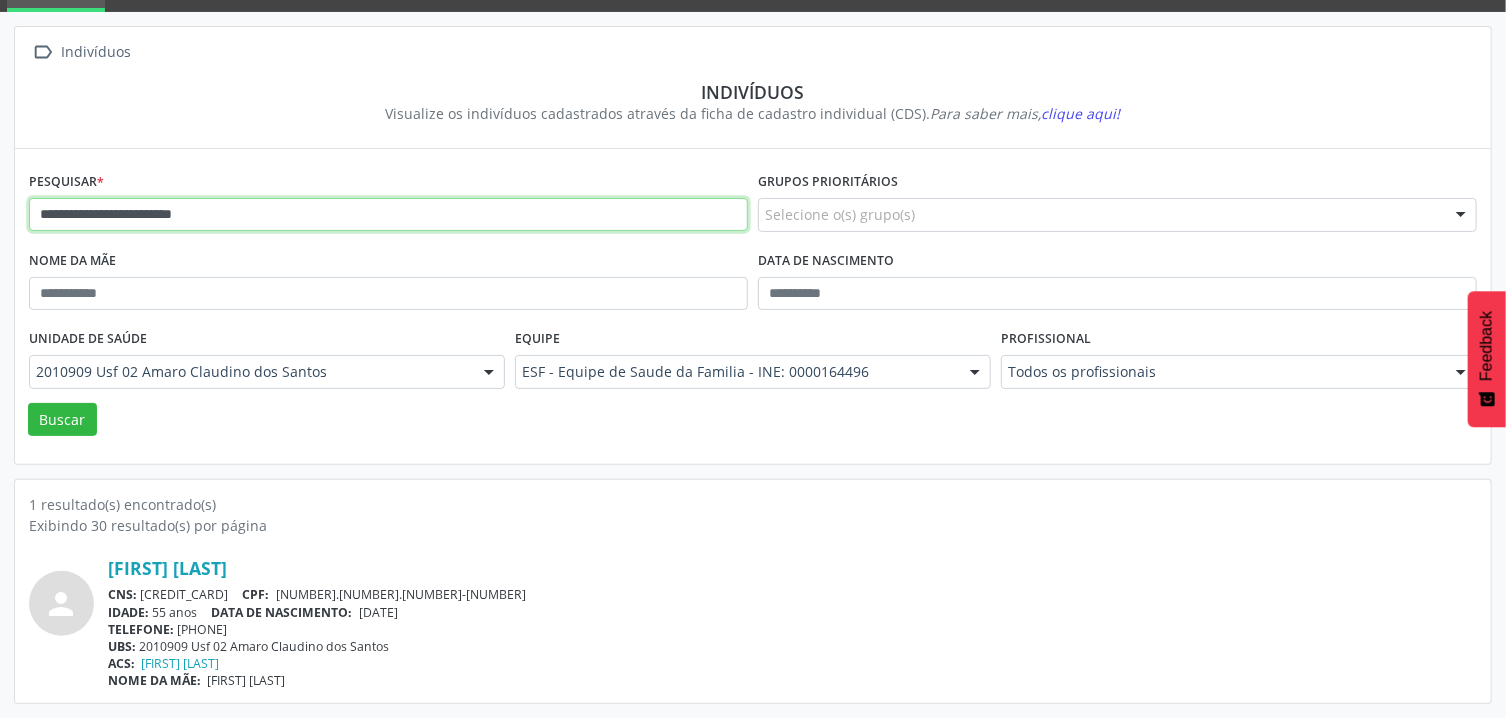 click on "Buscar" at bounding box center [62, 420] 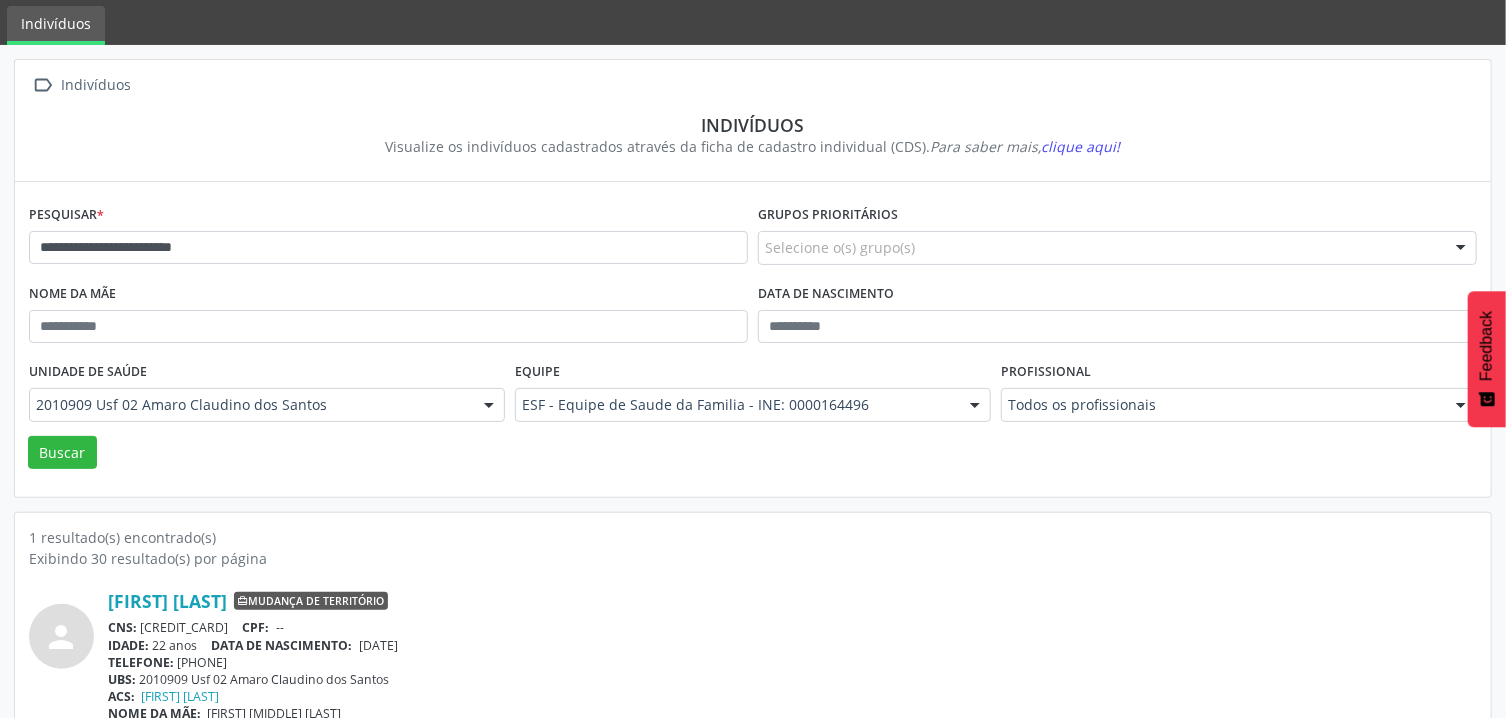 scroll, scrollTop: 98, scrollLeft: 0, axis: vertical 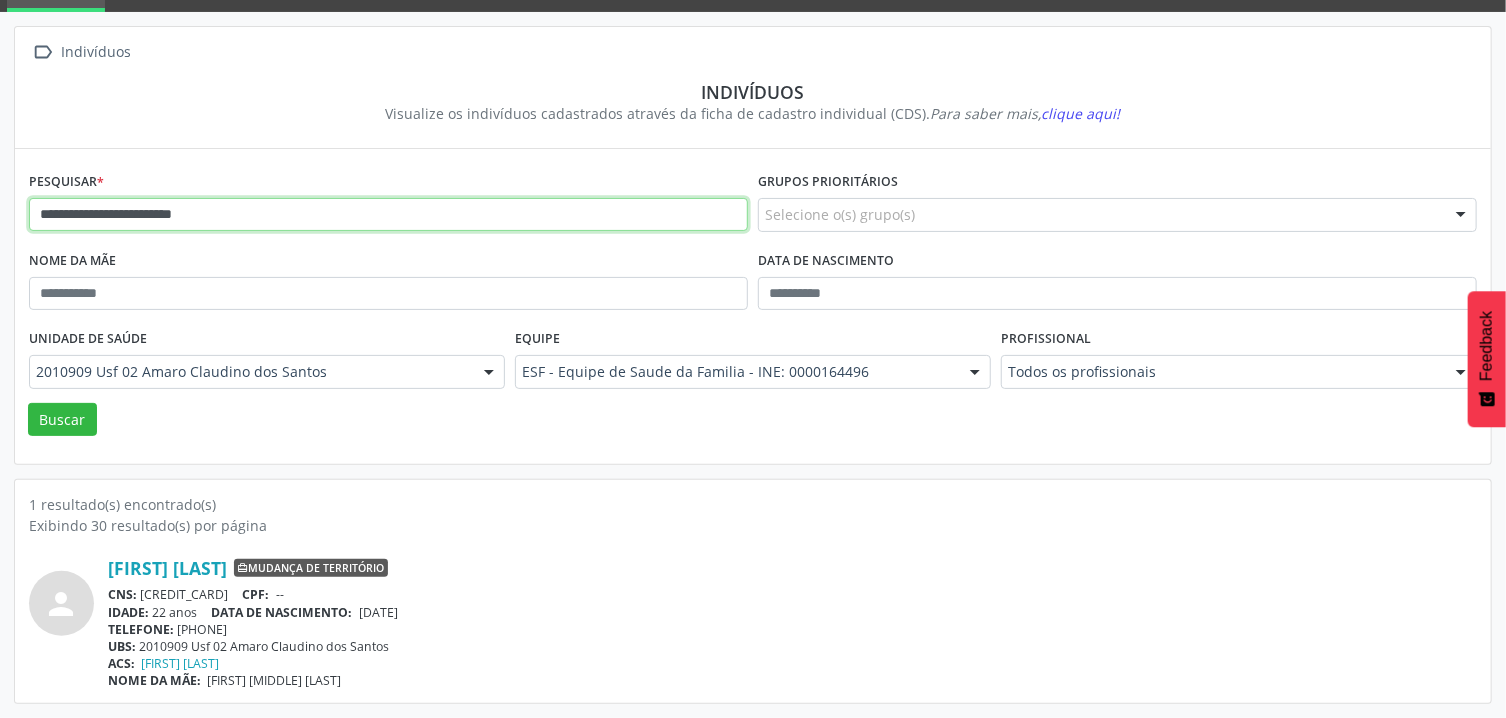 click on "**********" at bounding box center (388, 215) 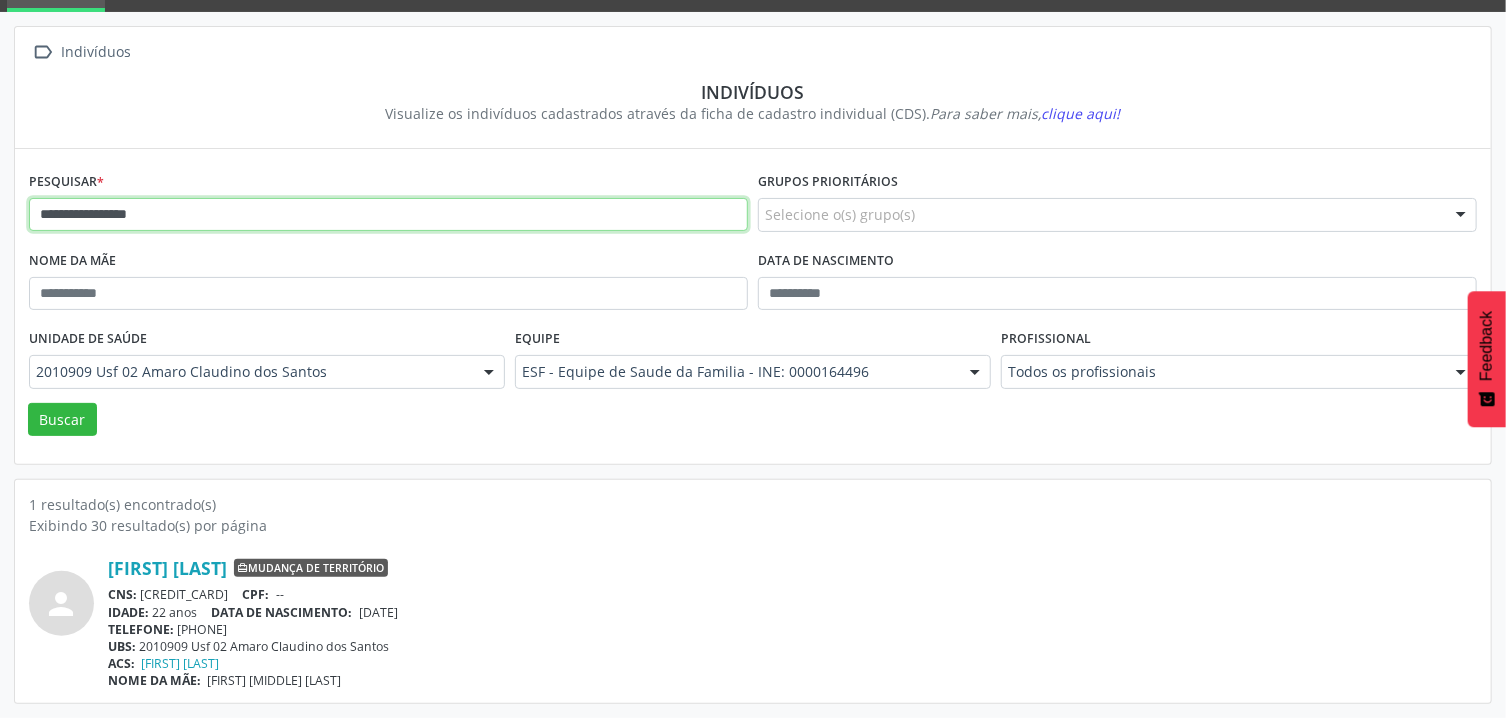 click on "Buscar" at bounding box center (62, 420) 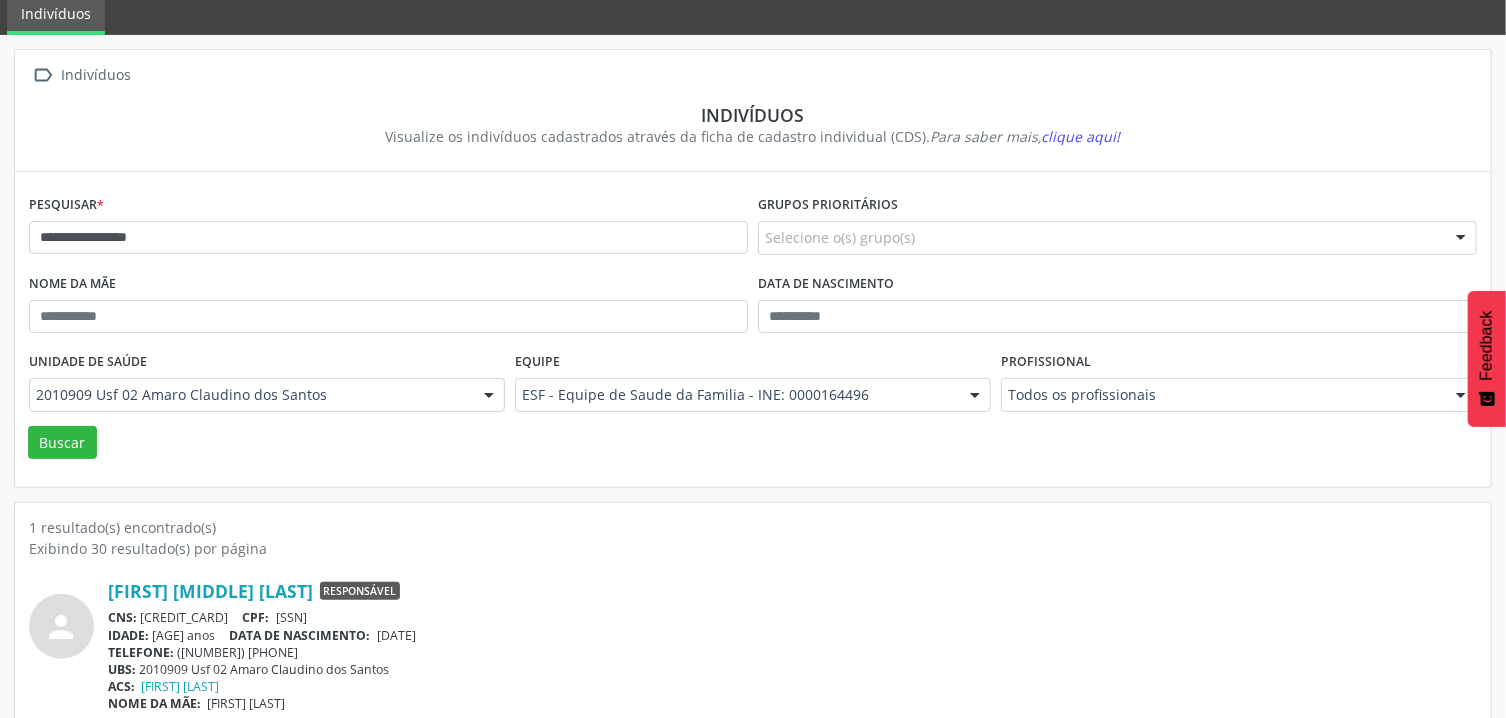 scroll, scrollTop: 98, scrollLeft: 0, axis: vertical 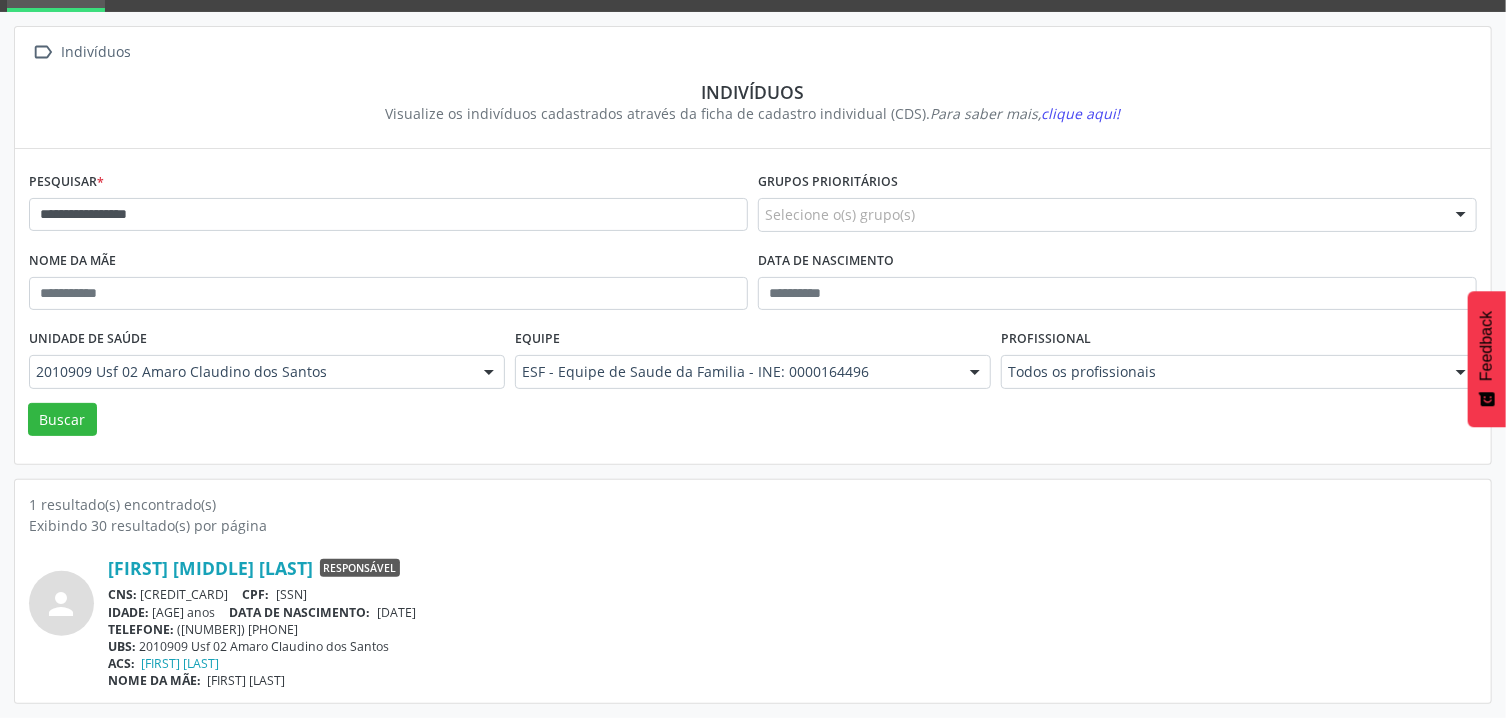 click on "**********" at bounding box center [388, 206] 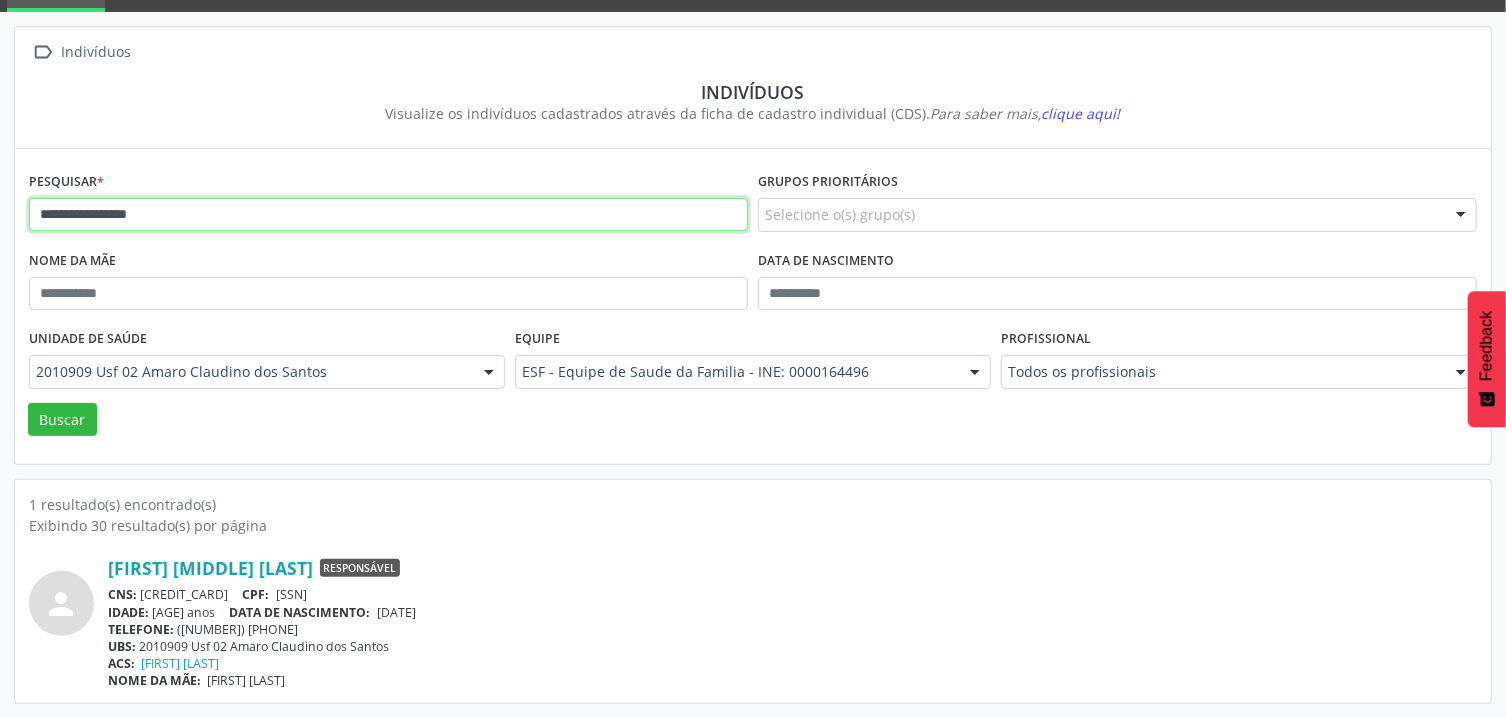click on "**********" at bounding box center [388, 215] 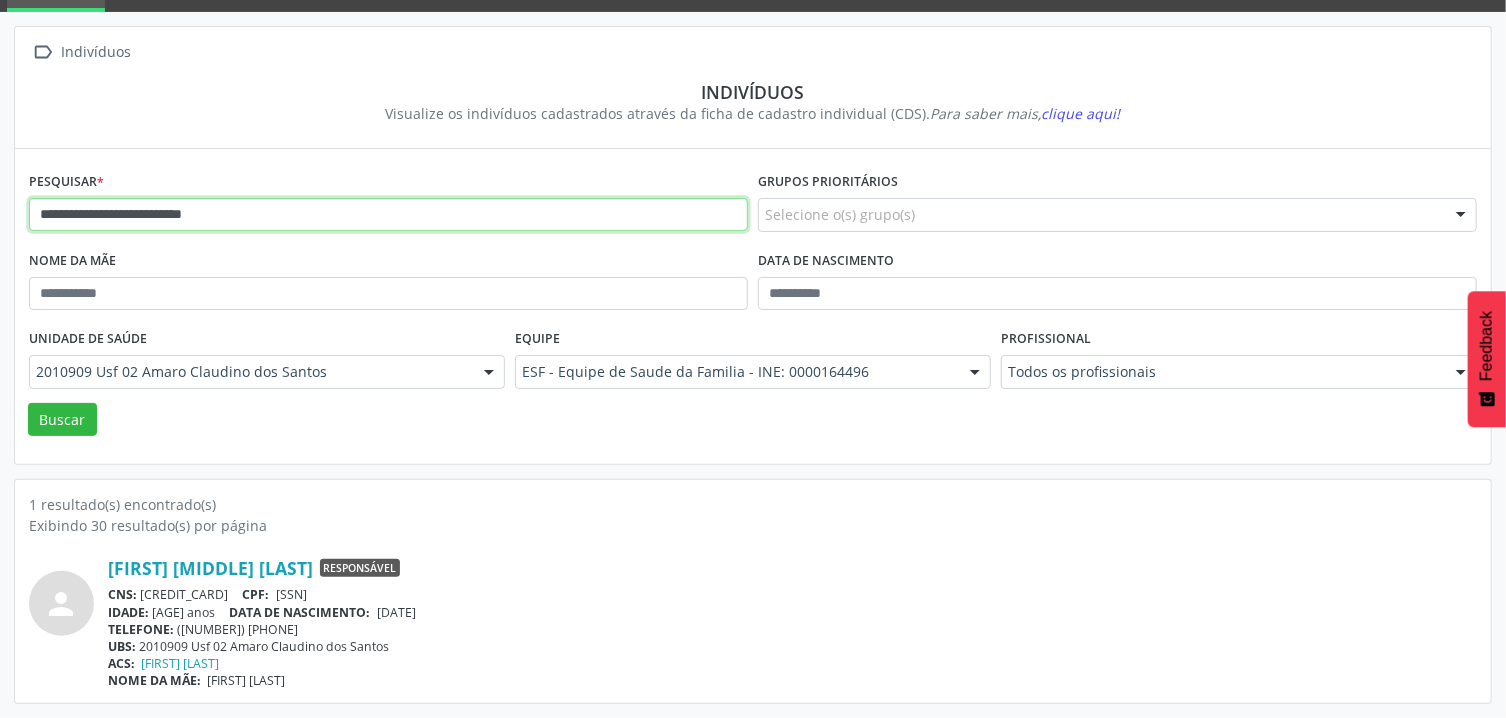 click on "Buscar" at bounding box center [62, 420] 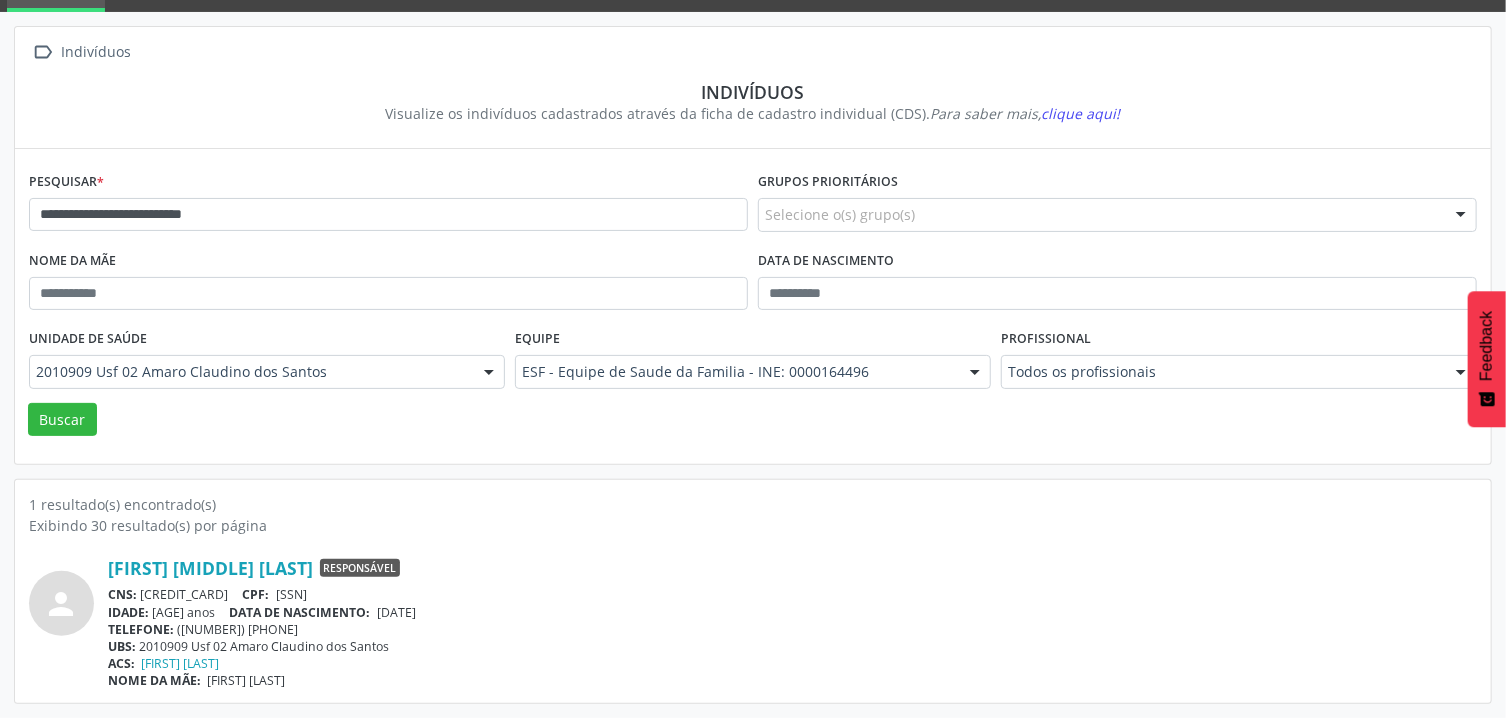 scroll, scrollTop: 0, scrollLeft: 0, axis: both 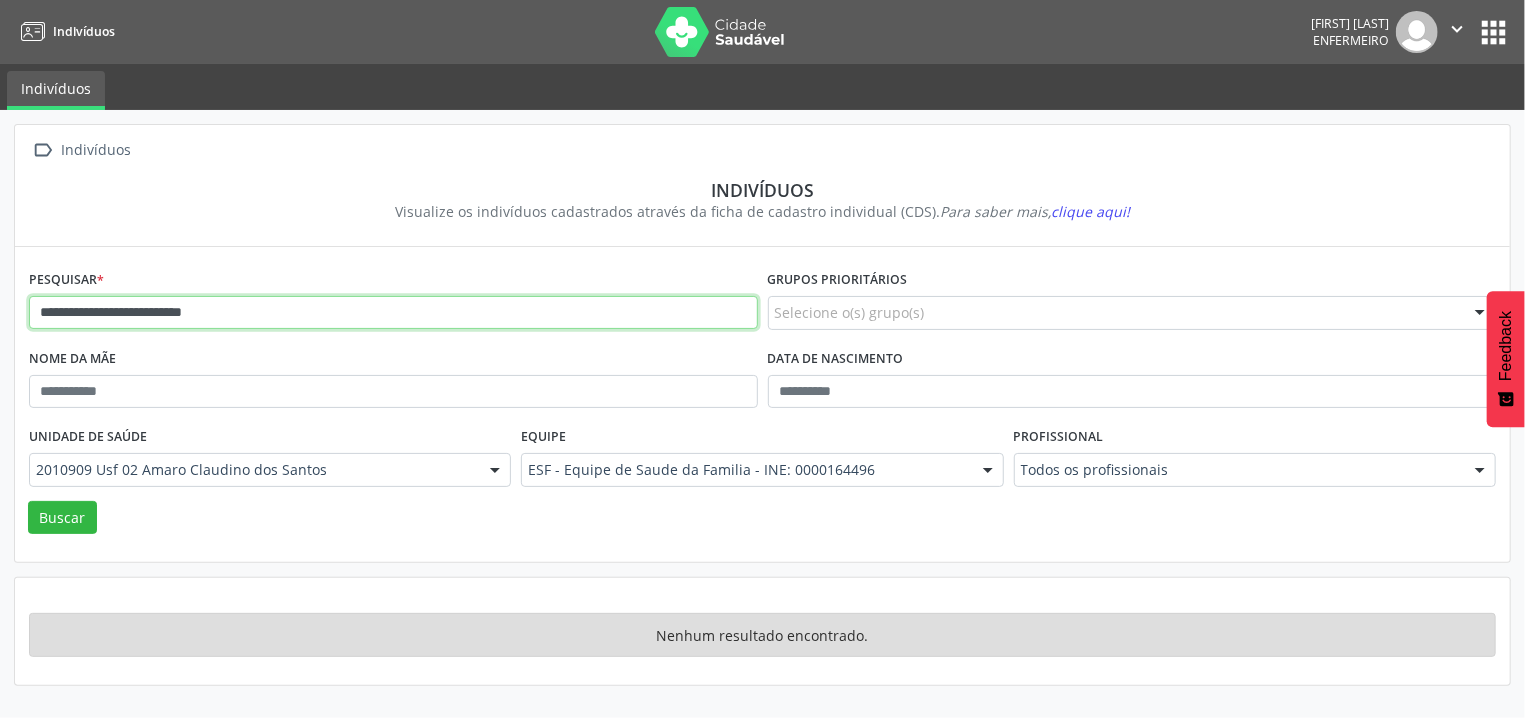 drag, startPoint x: 284, startPoint y: 322, endPoint x: 106, endPoint y: 336, distance: 178.54971 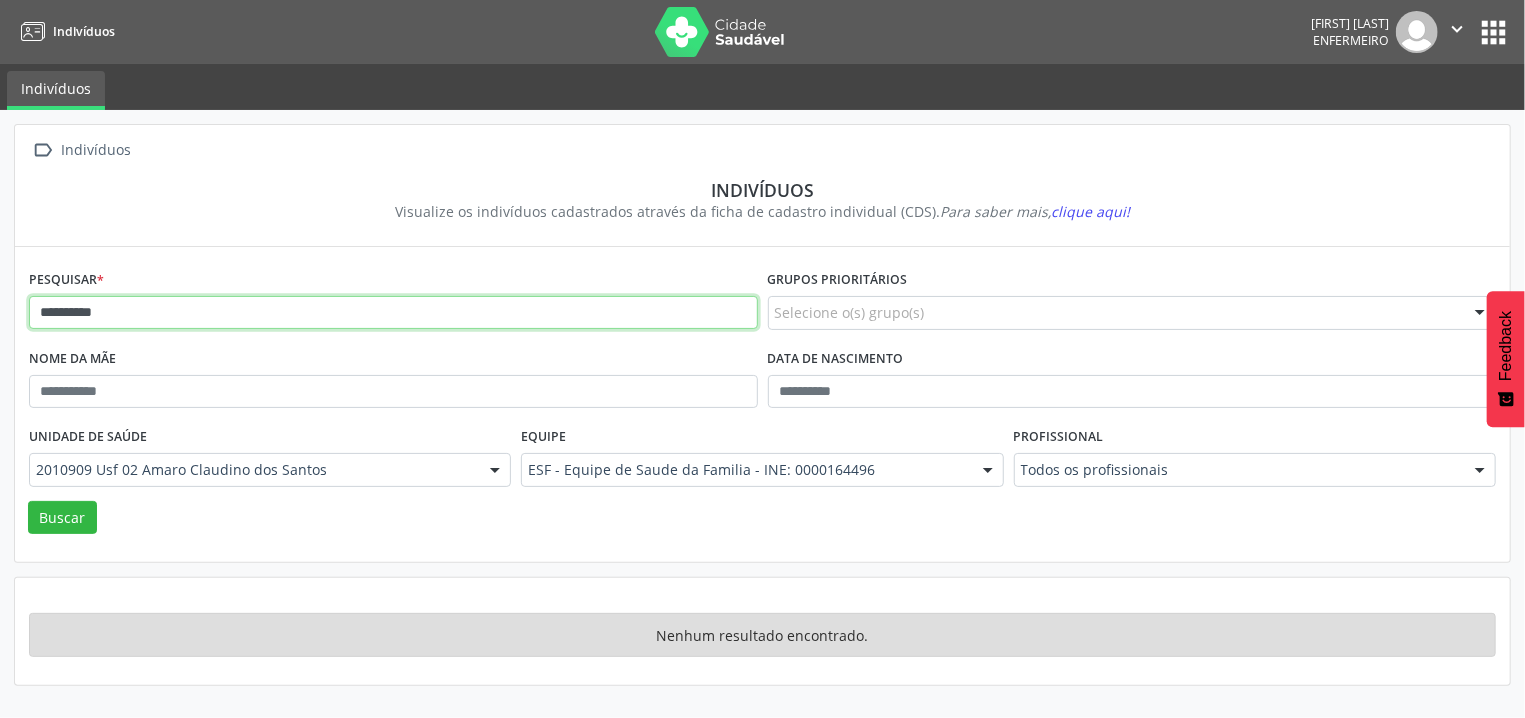 click on "Buscar" at bounding box center (62, 518) 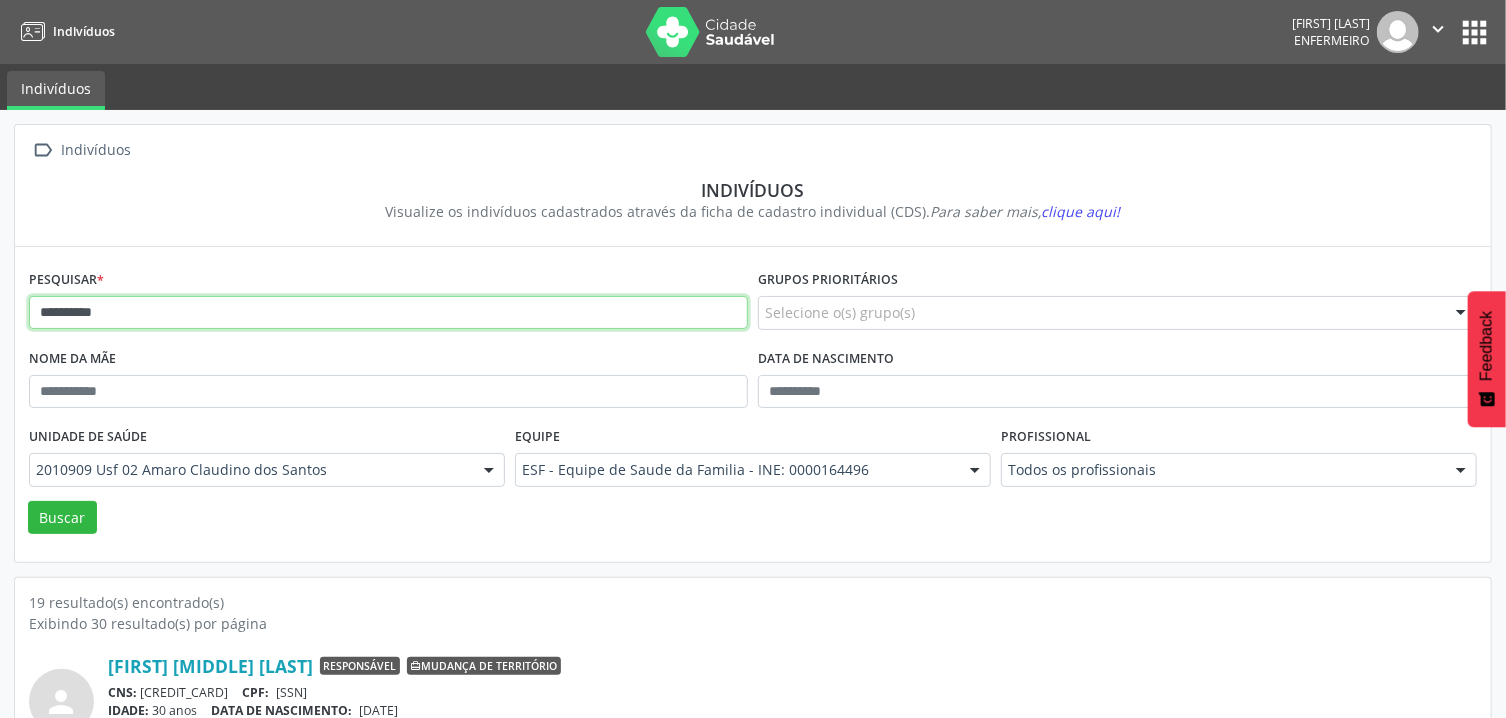click on "*********" at bounding box center (388, 313) 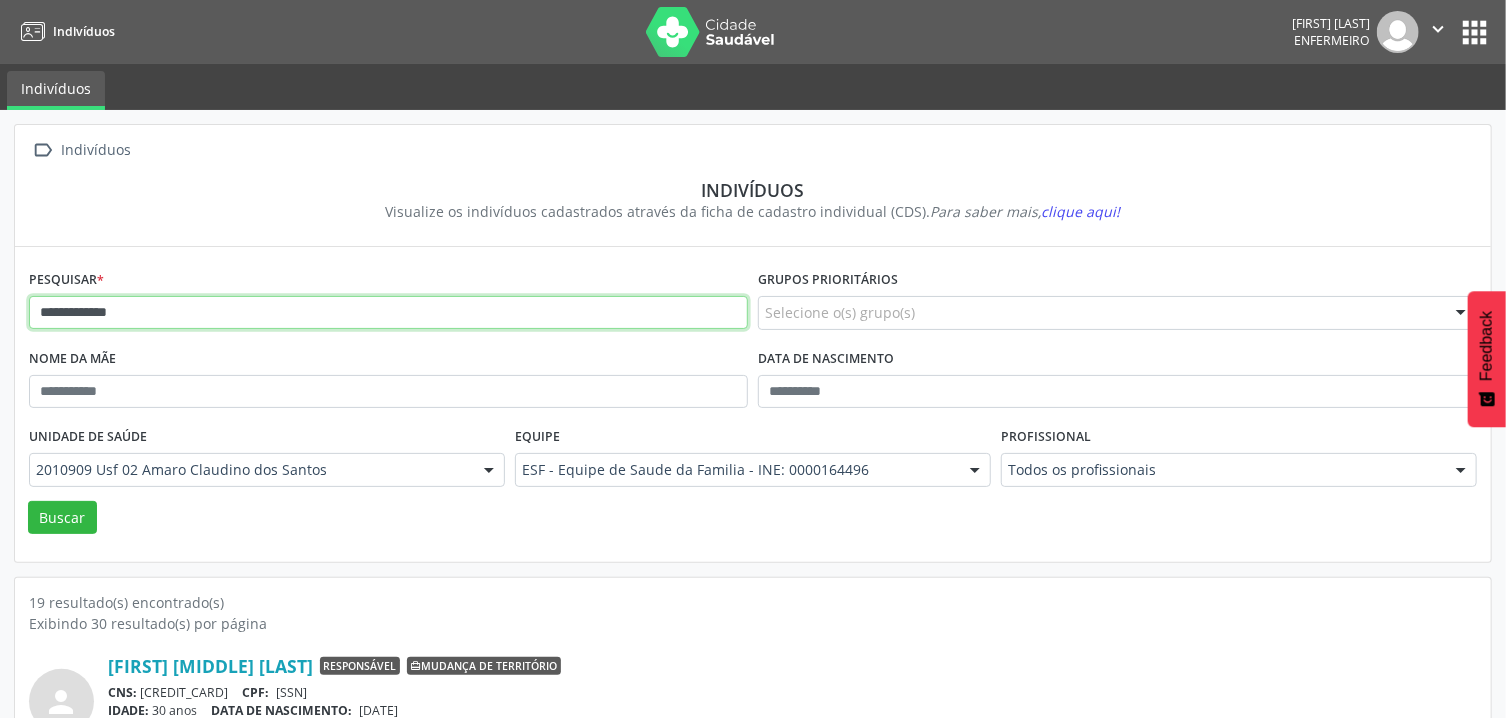 type on "**********" 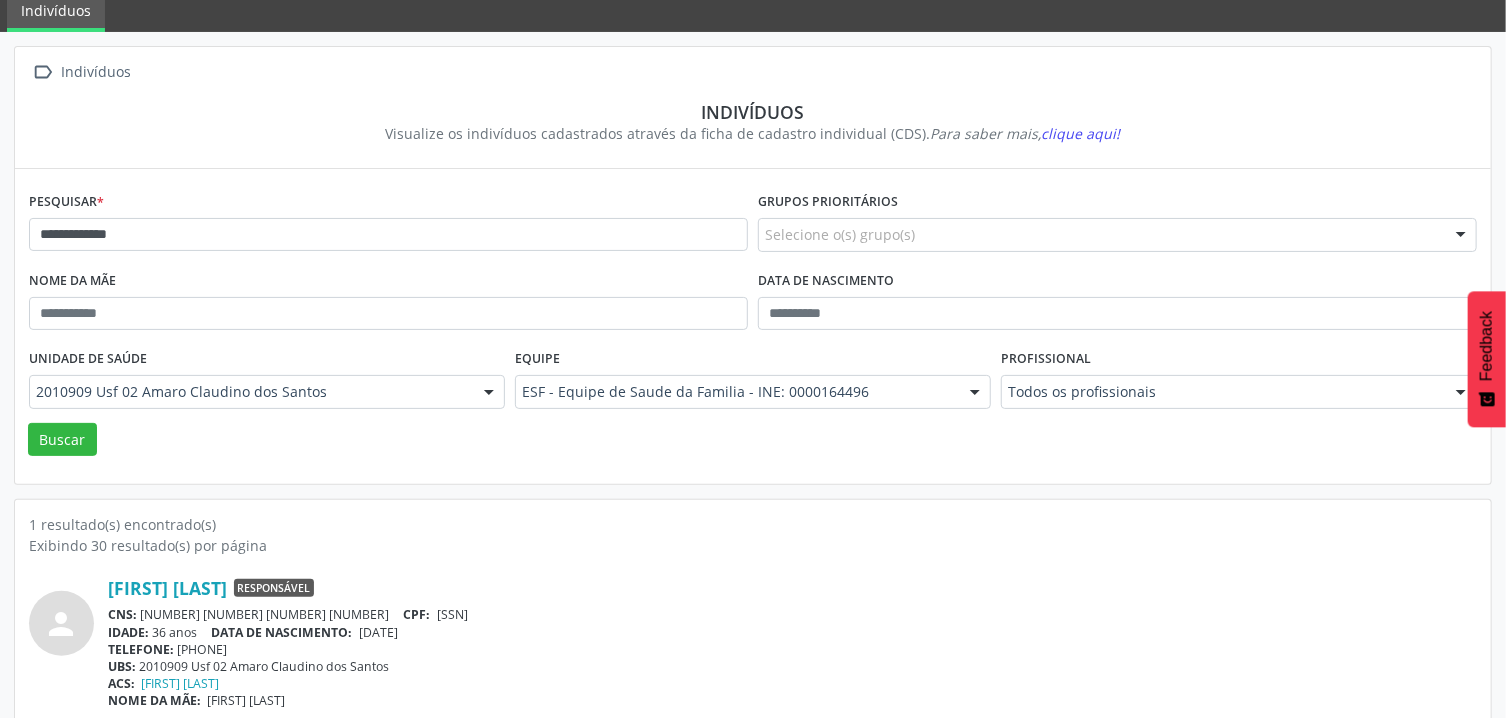 scroll, scrollTop: 98, scrollLeft: 0, axis: vertical 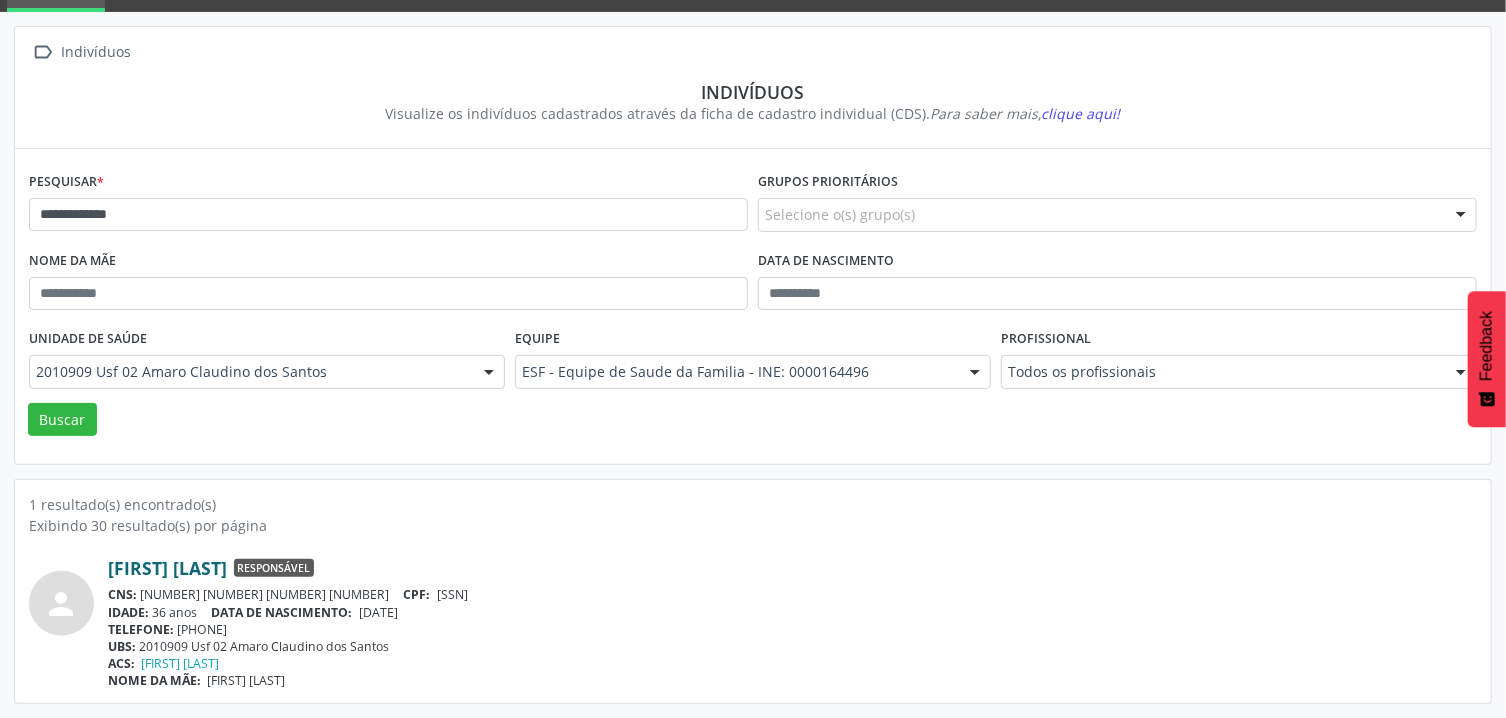 click on "[FIRST] [LAST]" at bounding box center (167, 568) 